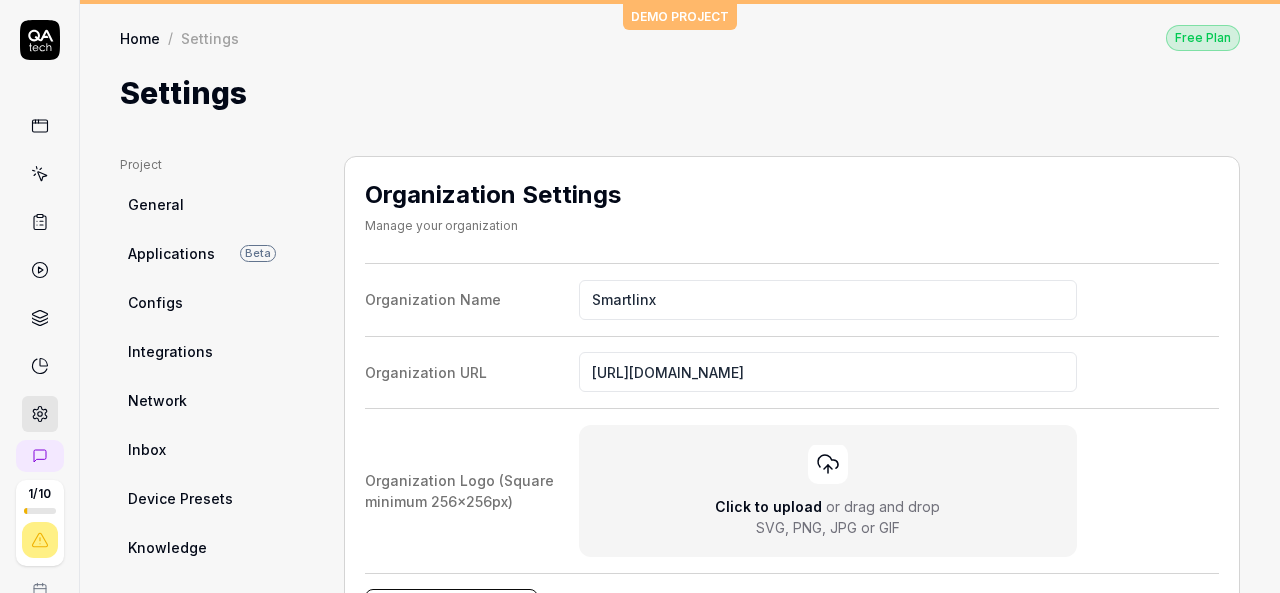 scroll, scrollTop: 0, scrollLeft: 0, axis: both 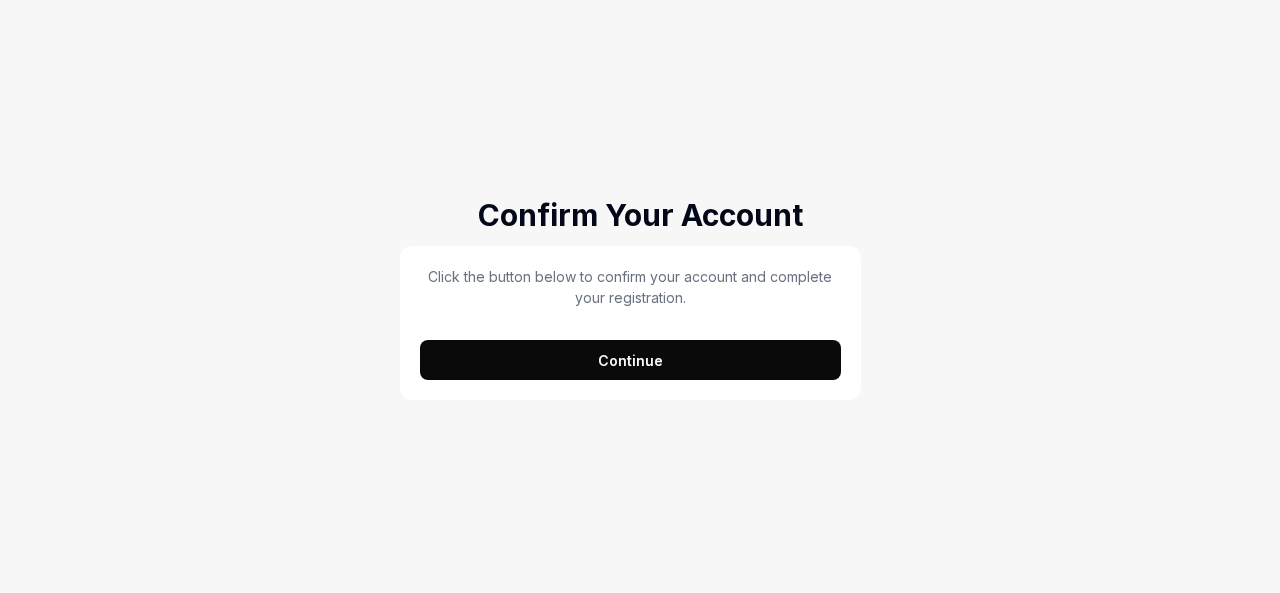 click on "Continue" at bounding box center [630, 360] 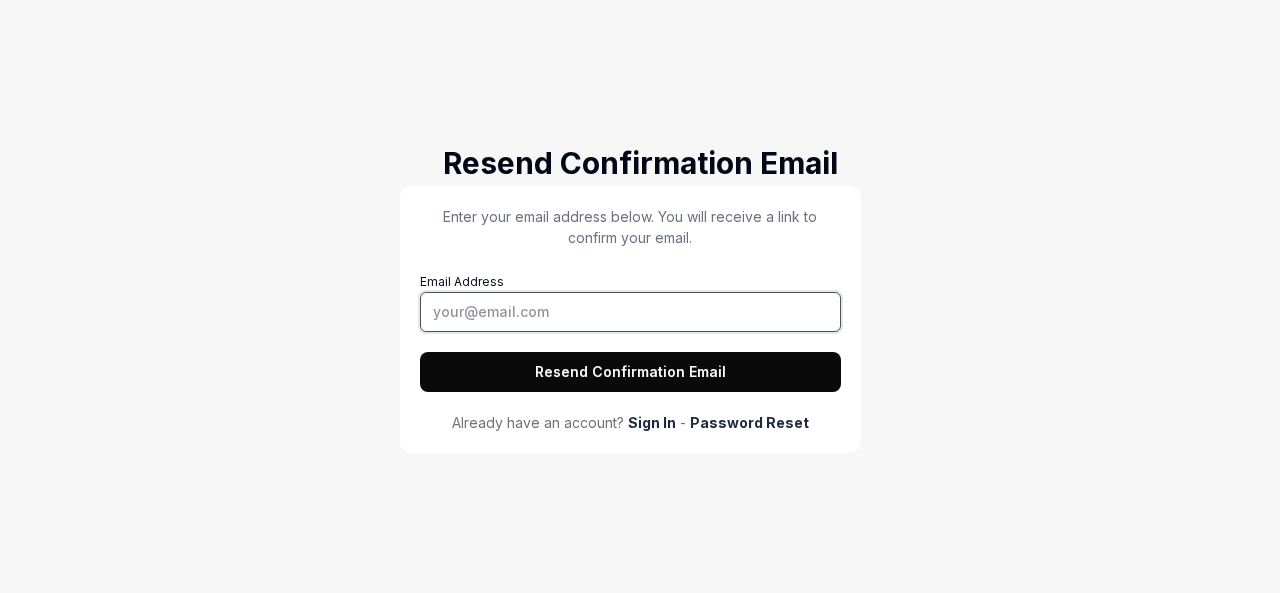 click on "Email Address" at bounding box center [630, 312] 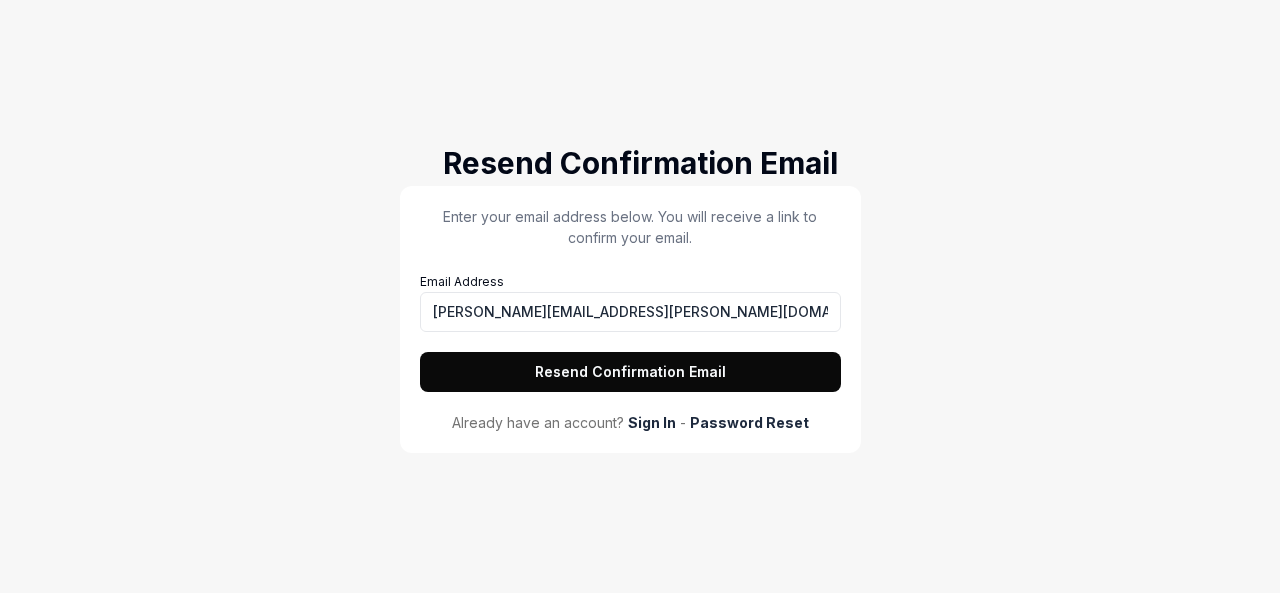 click on "Resend Confirmation Email" at bounding box center [630, 372] 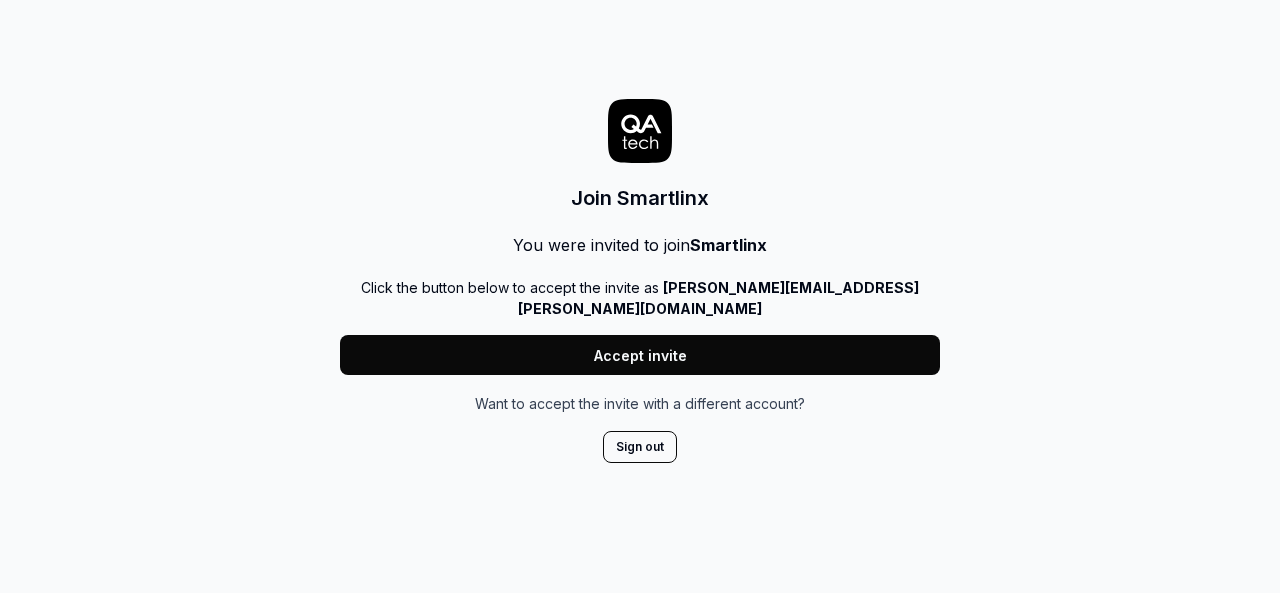 scroll, scrollTop: 0, scrollLeft: 0, axis: both 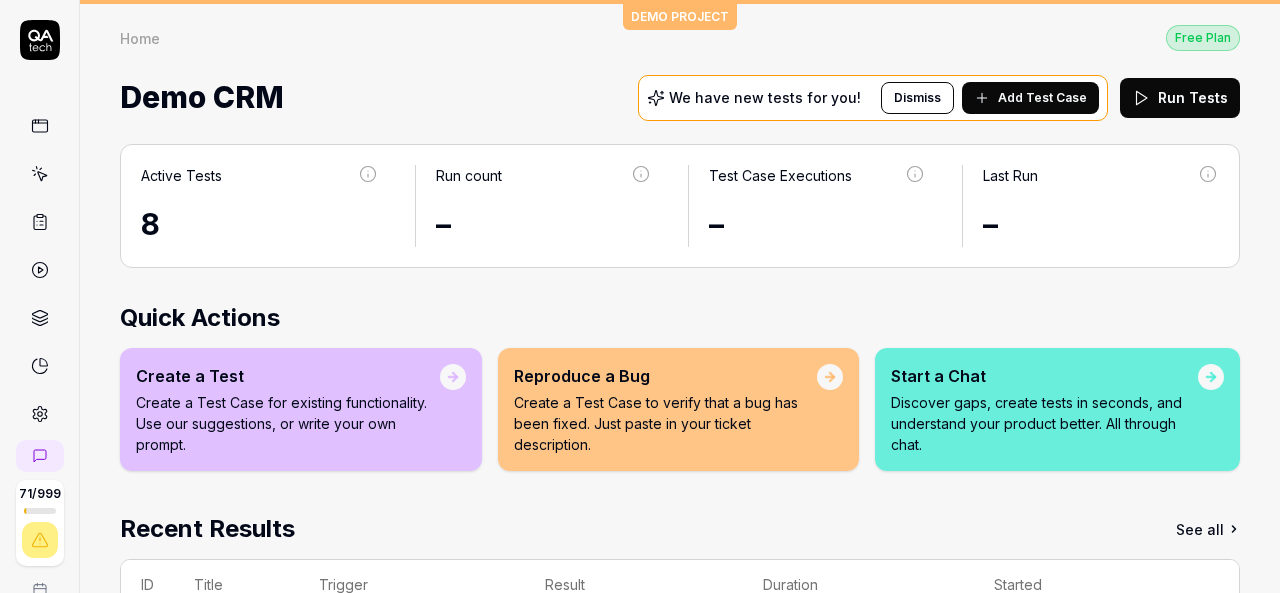click 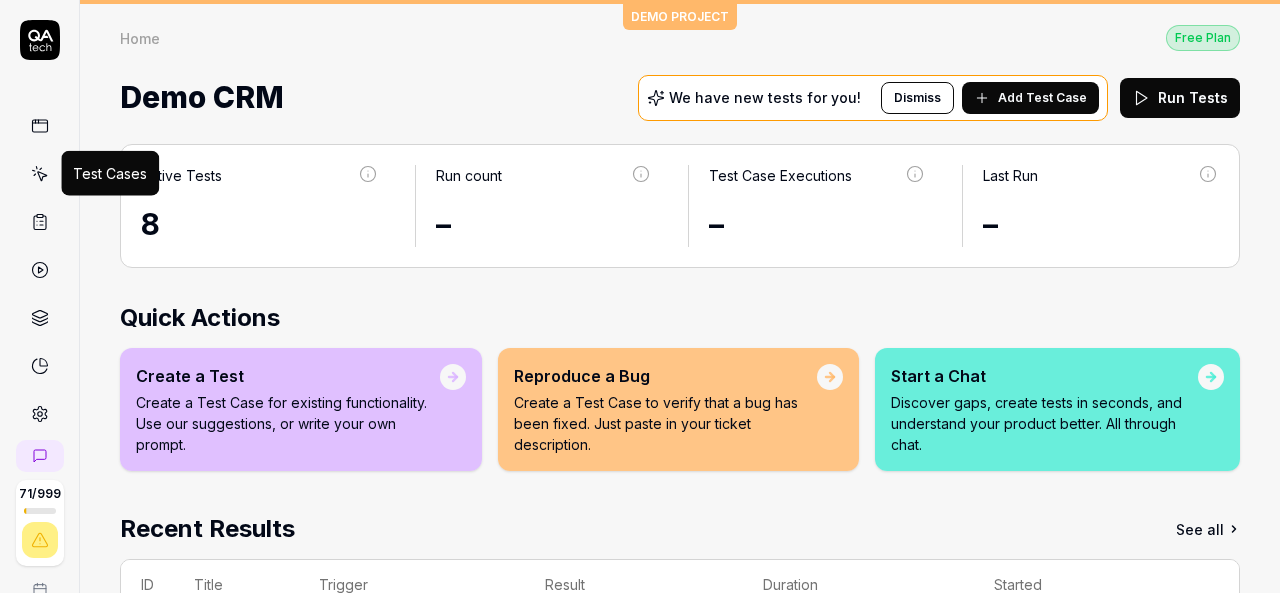 click 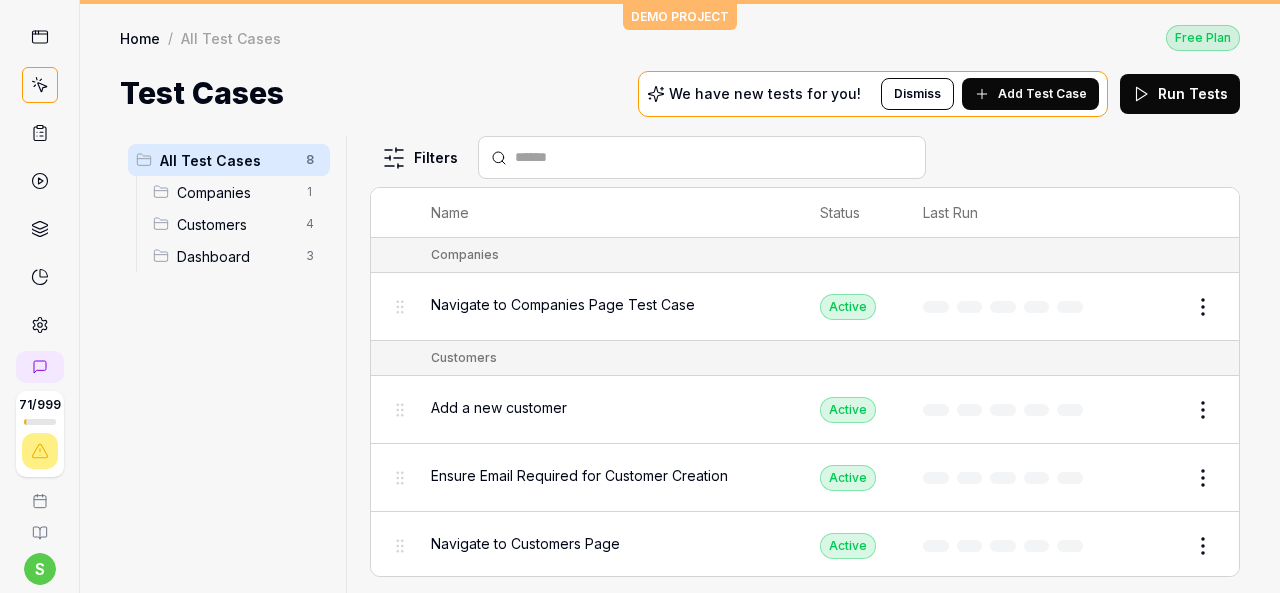 scroll, scrollTop: 200, scrollLeft: 0, axis: vertical 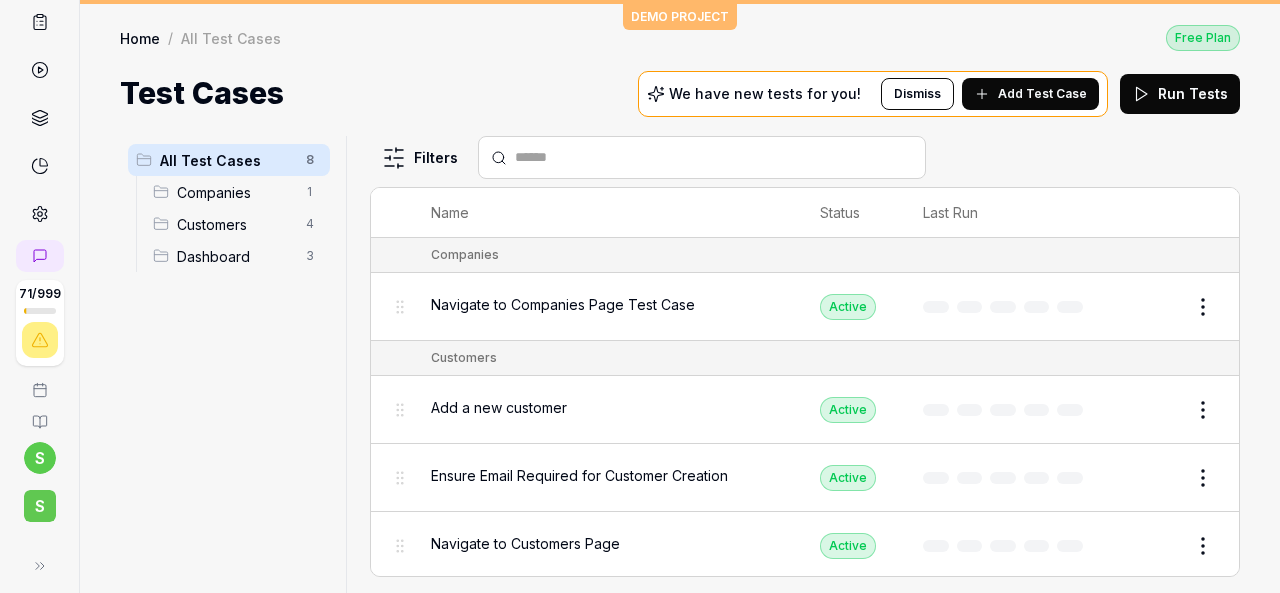 click on "S" at bounding box center (40, 506) 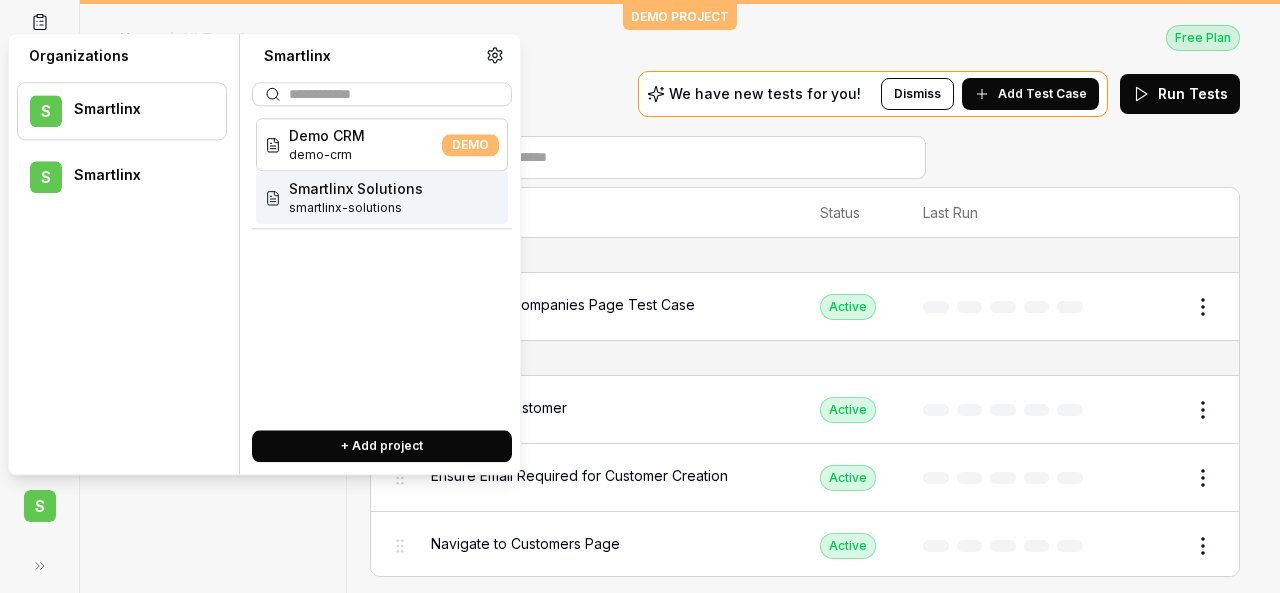 click on "Smartlinx Solutions" at bounding box center [356, 188] 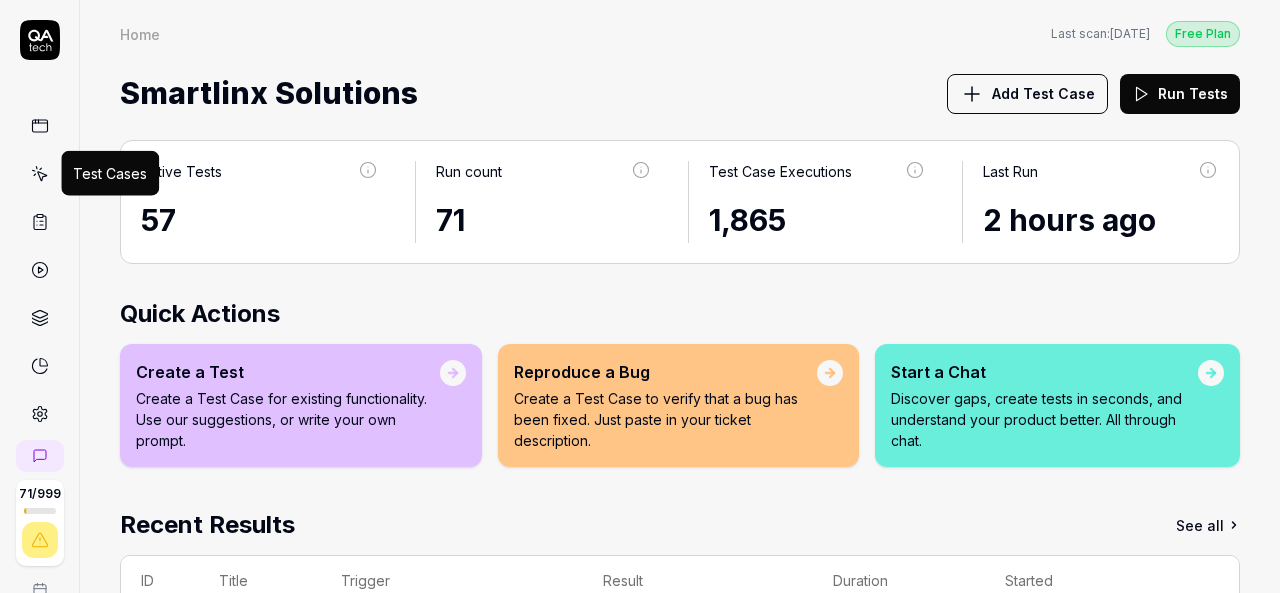 click 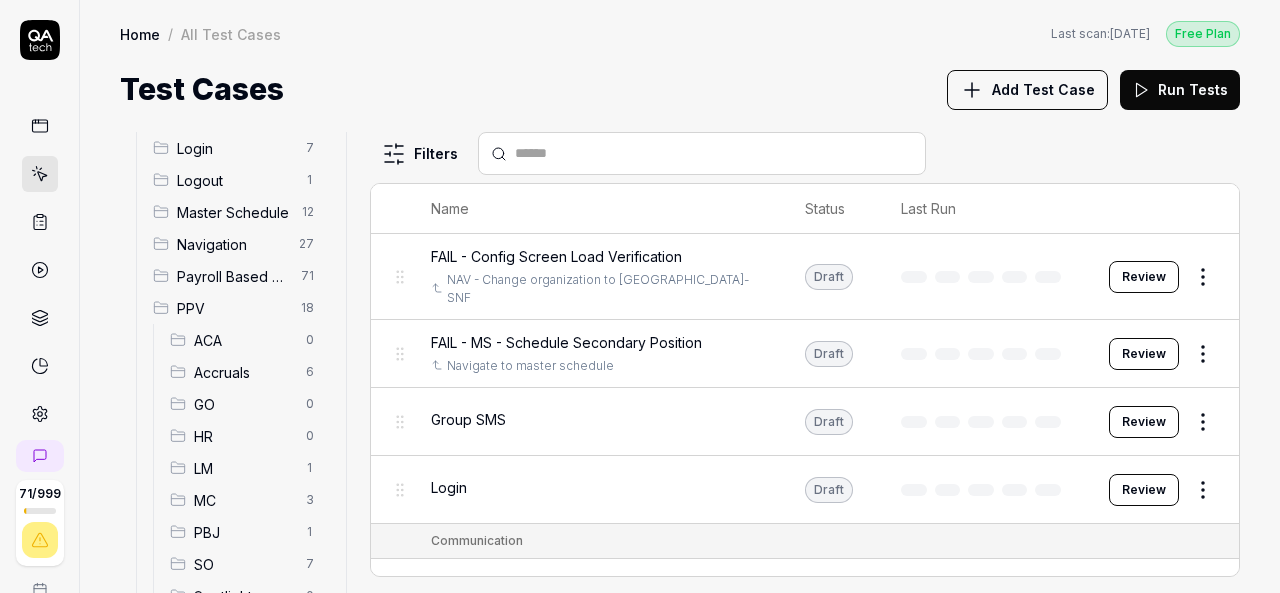 scroll, scrollTop: 200, scrollLeft: 0, axis: vertical 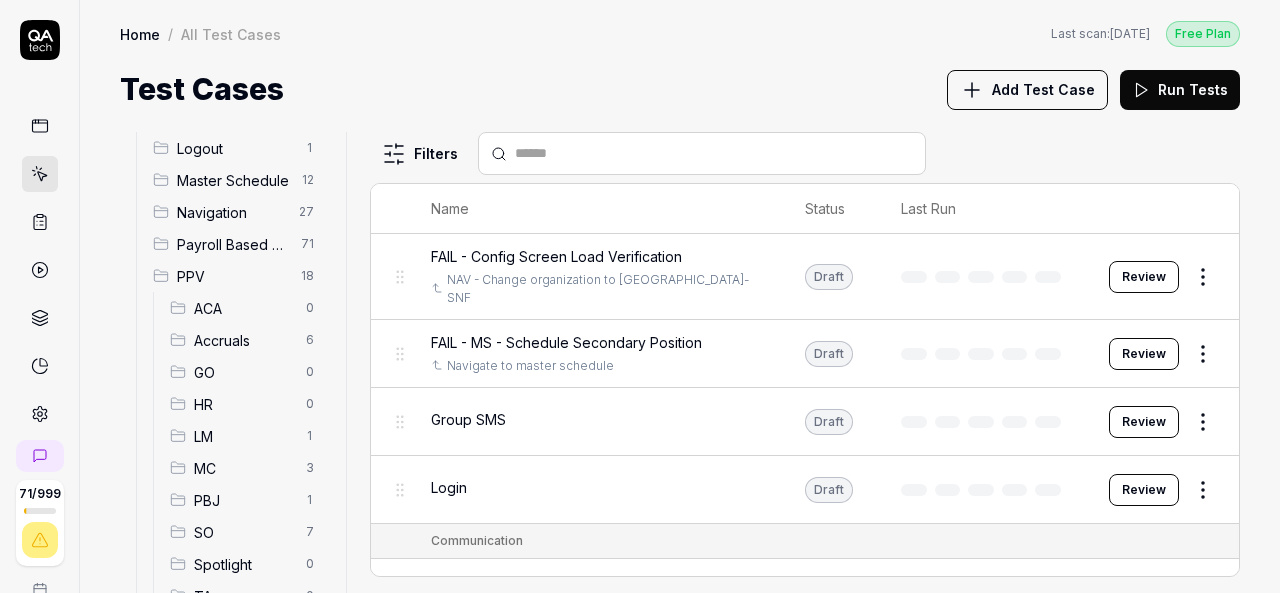 click on "HR" at bounding box center (244, 404) 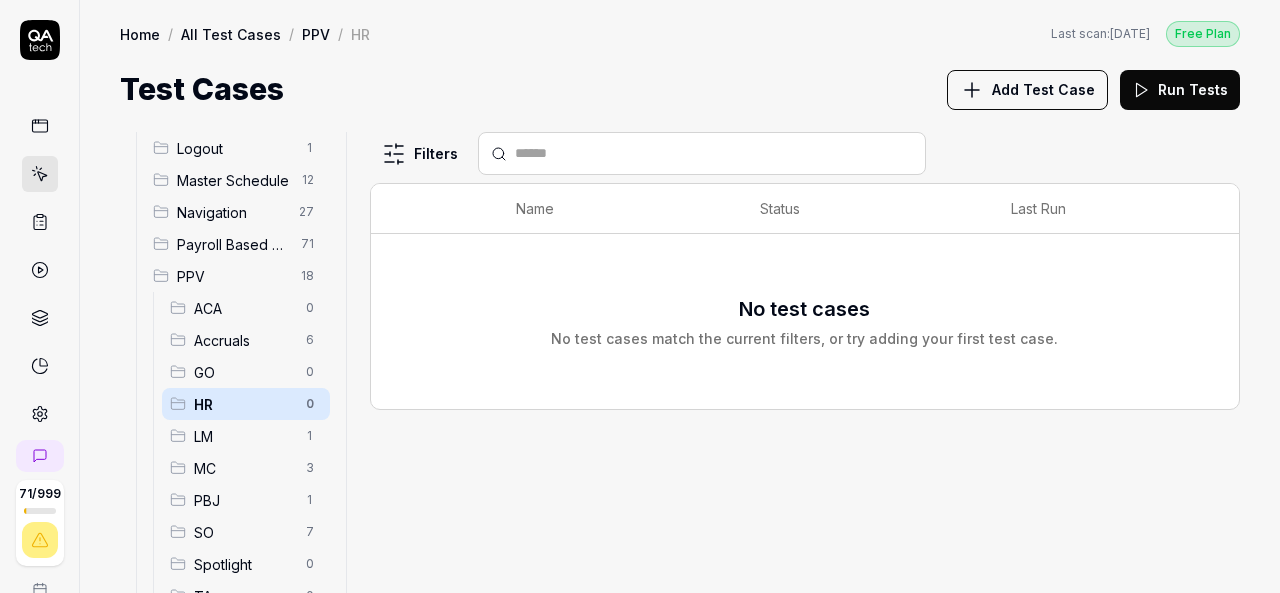 click on "Add Test Case" at bounding box center (1043, 89) 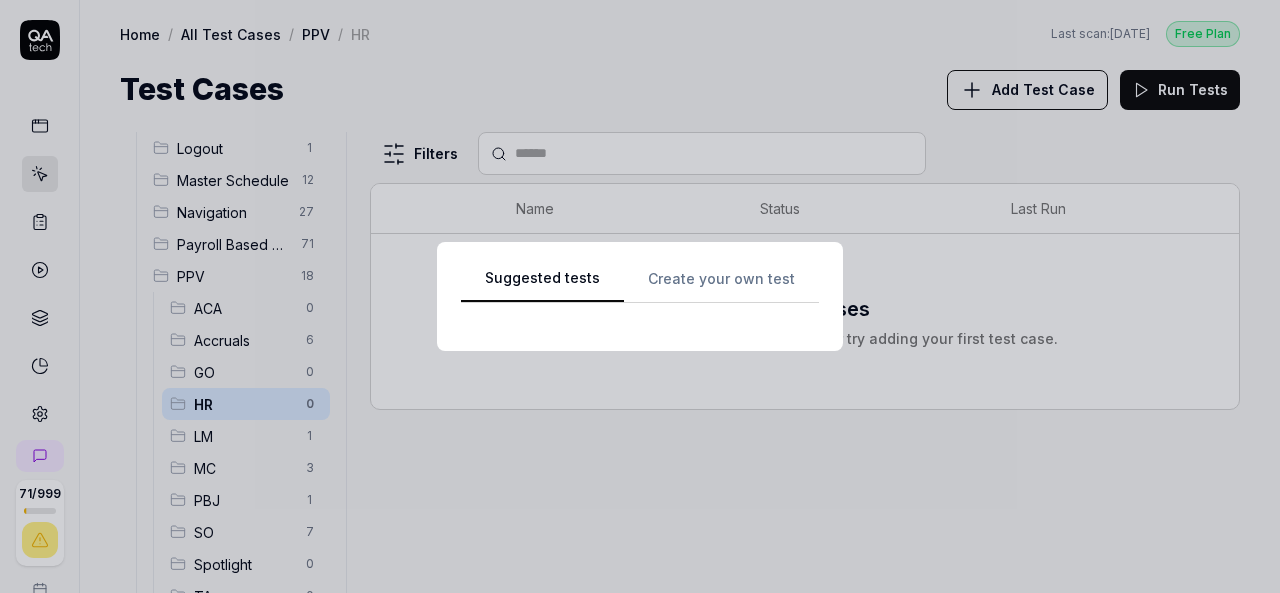 scroll, scrollTop: 0, scrollLeft: 0, axis: both 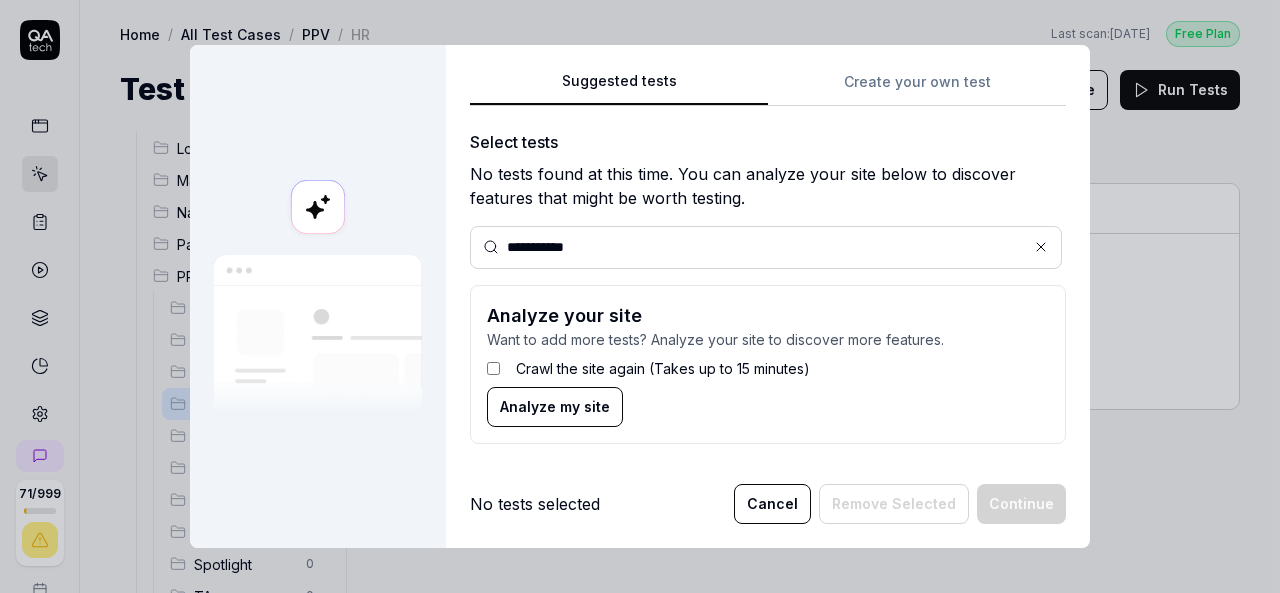 type on "**********" 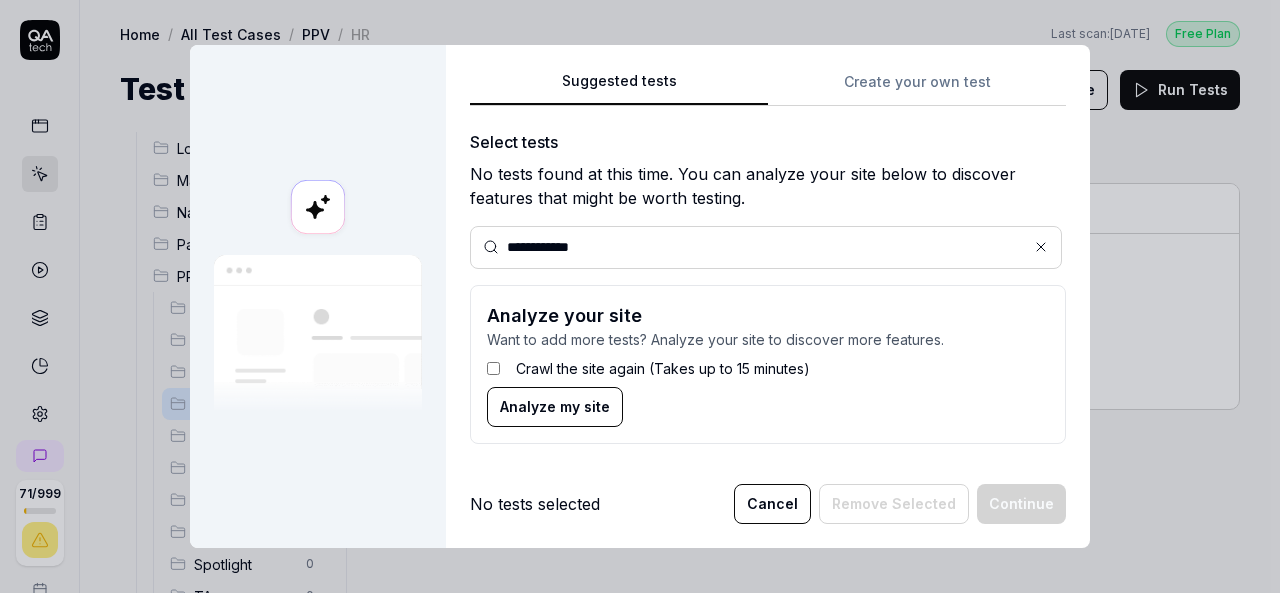 click on "**********" at bounding box center (768, 264) 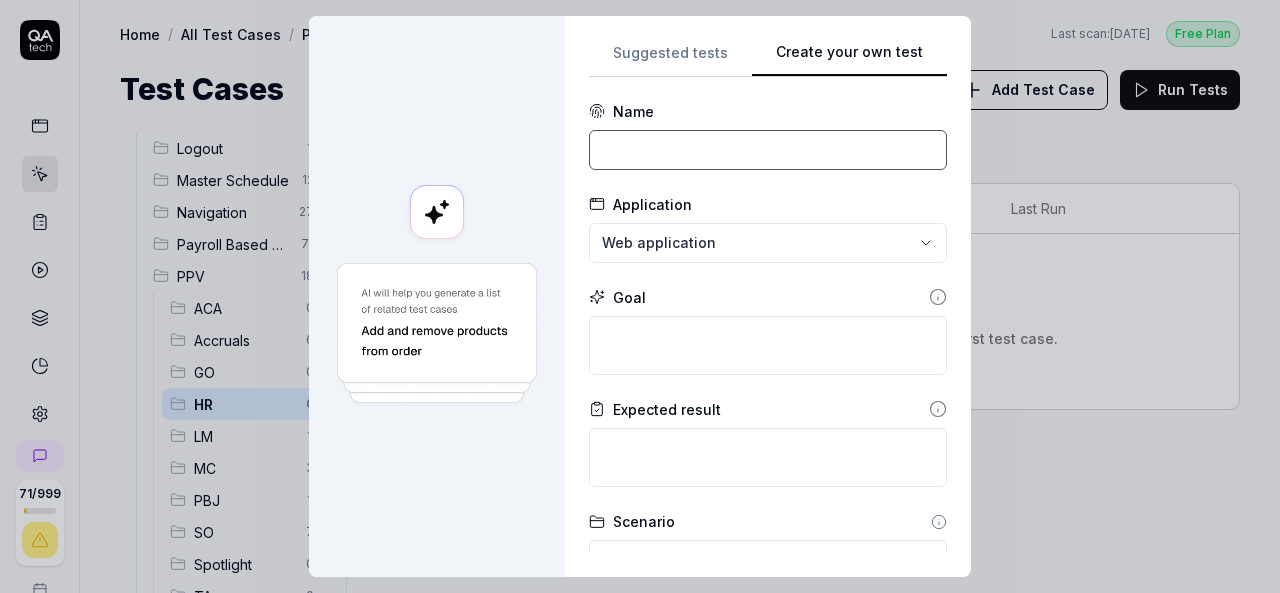 click at bounding box center (768, 150) 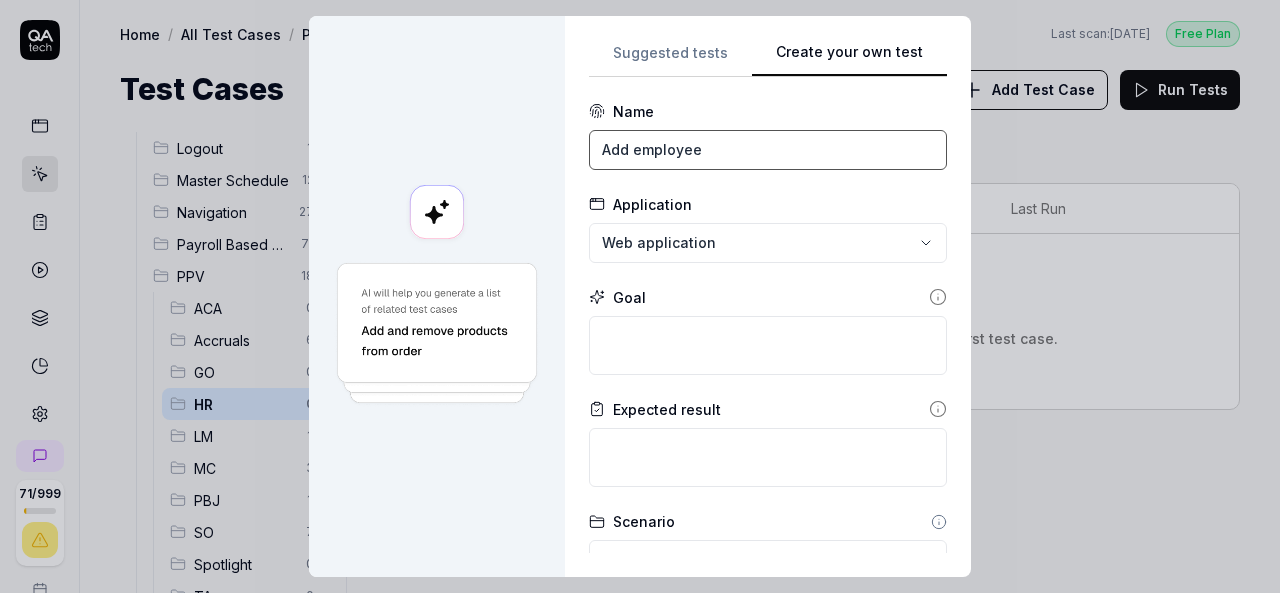 scroll, scrollTop: 100, scrollLeft: 0, axis: vertical 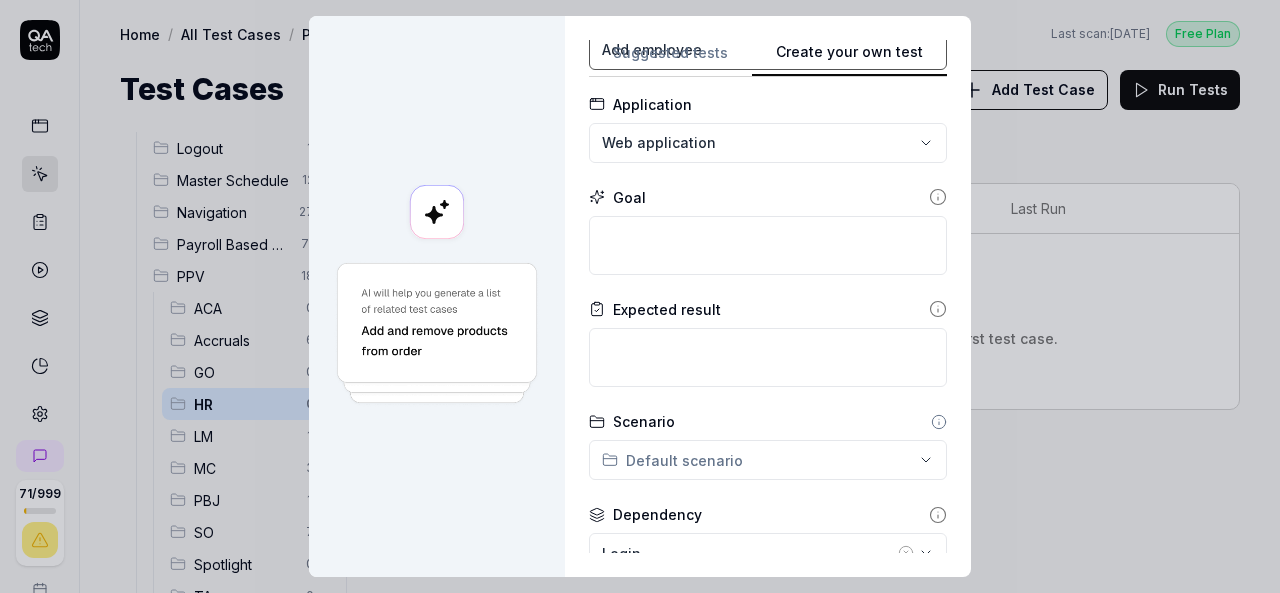 type on "Add employee" 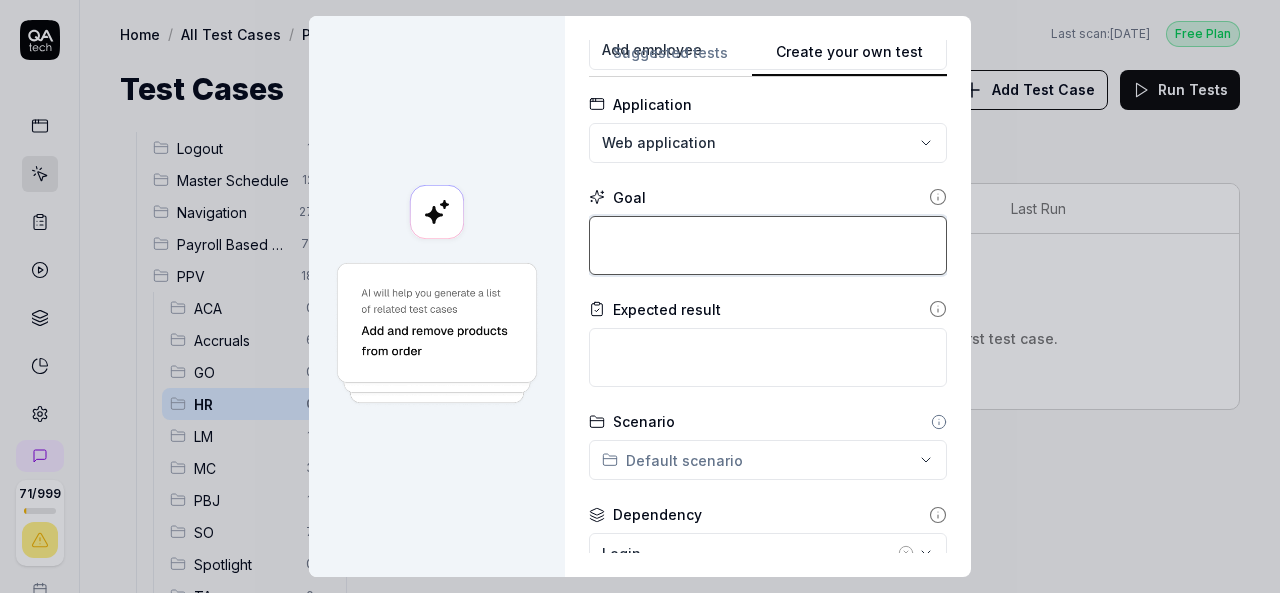 click at bounding box center [768, 245] 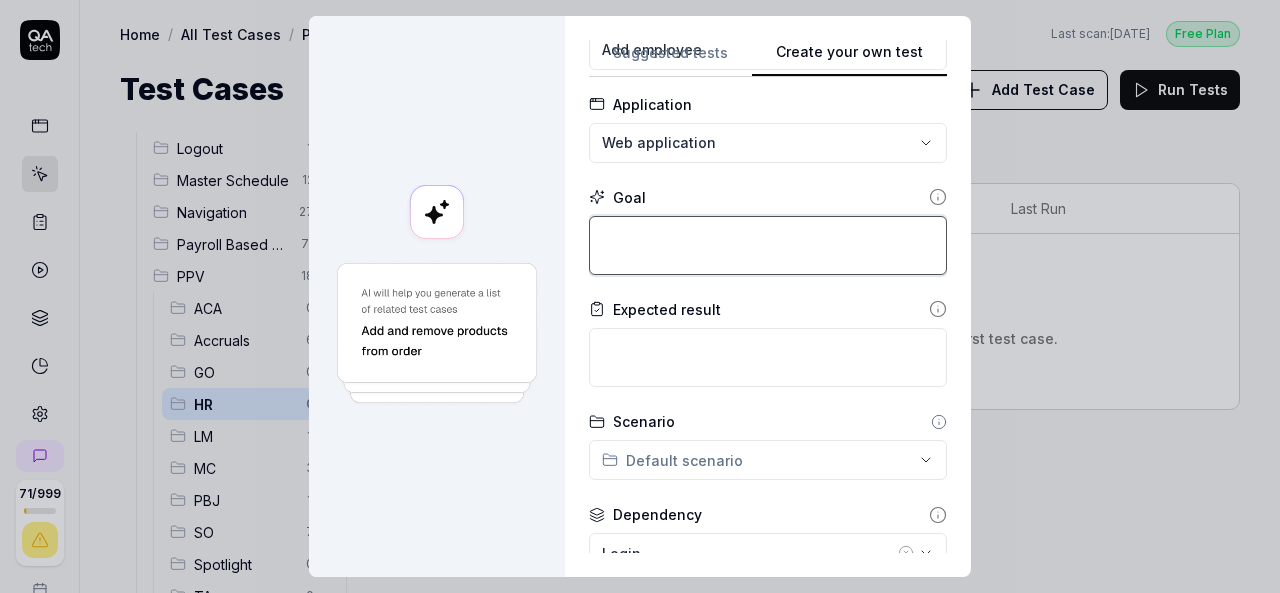 type on "*" 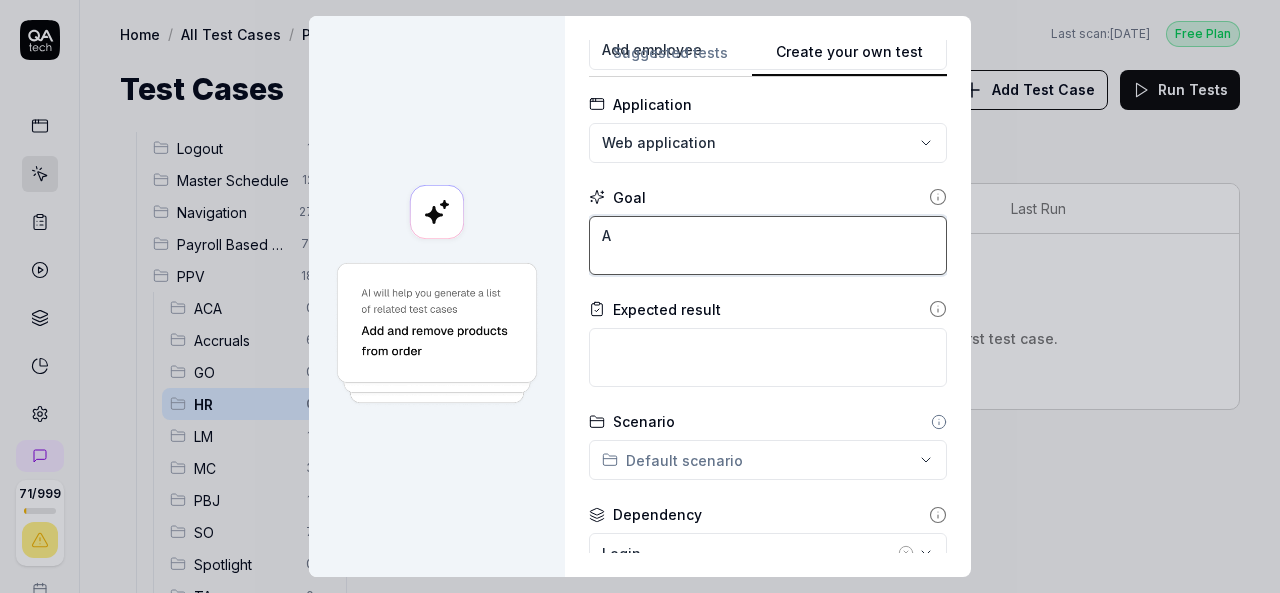 type on "*" 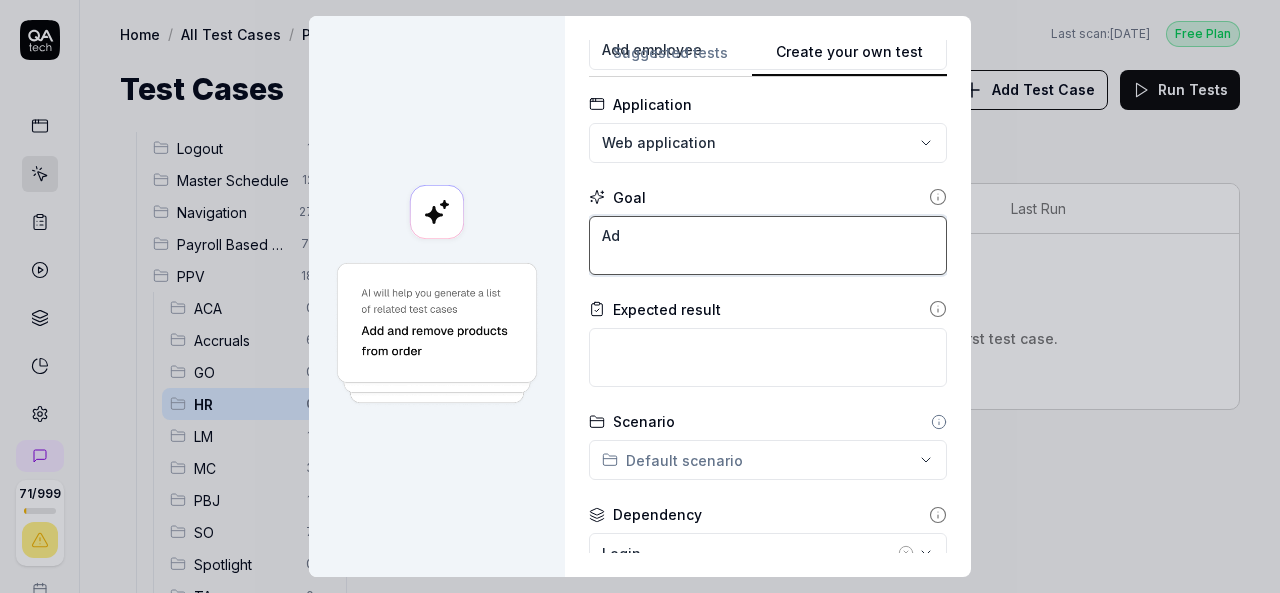 type on "*" 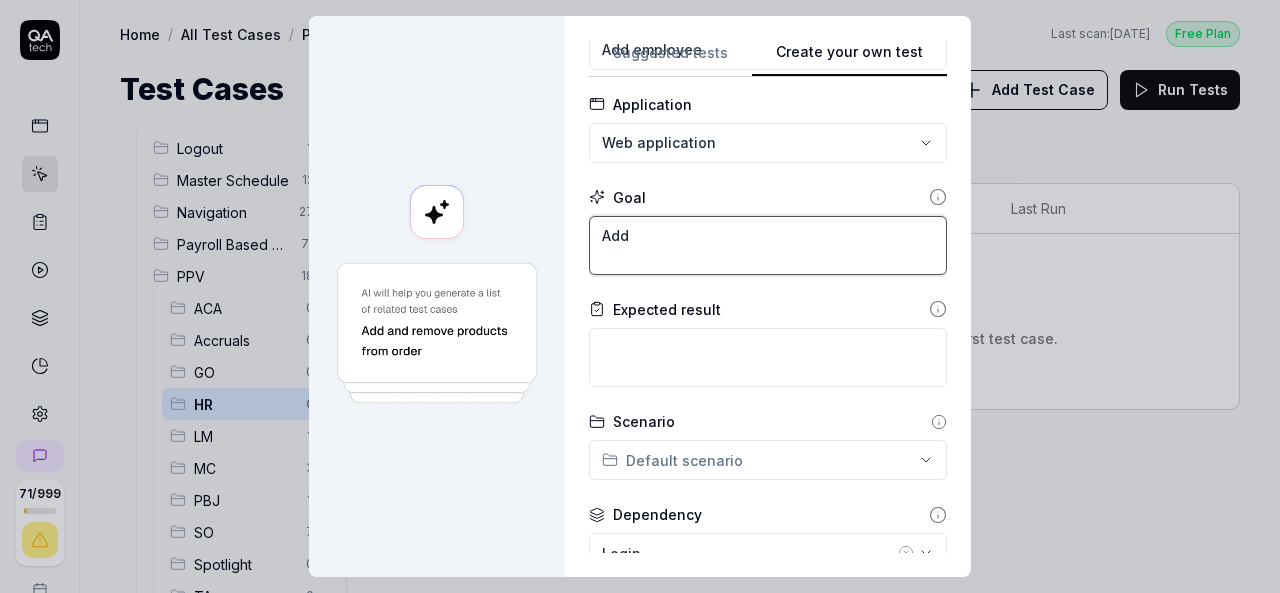type on "*" 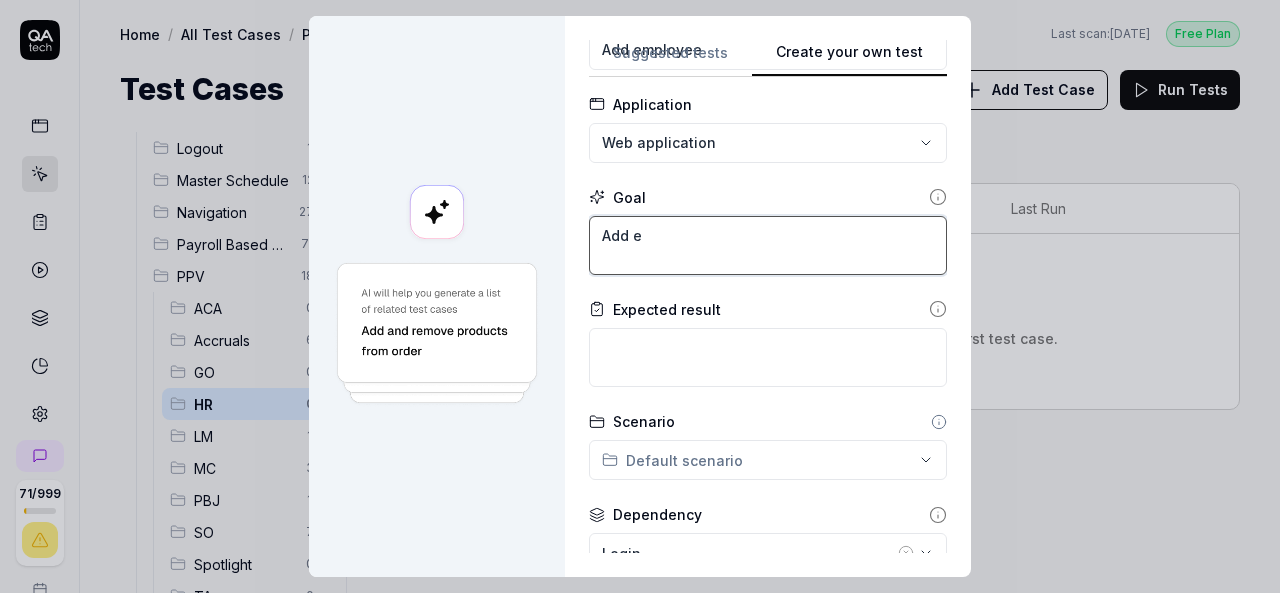 type on "*" 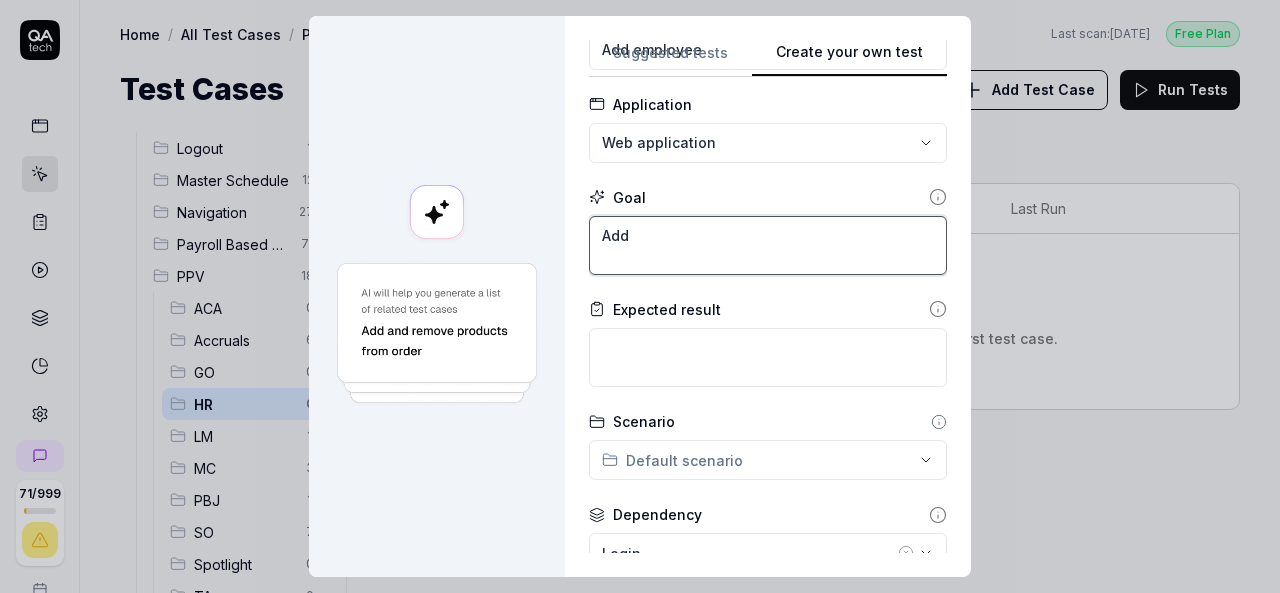 type on "*" 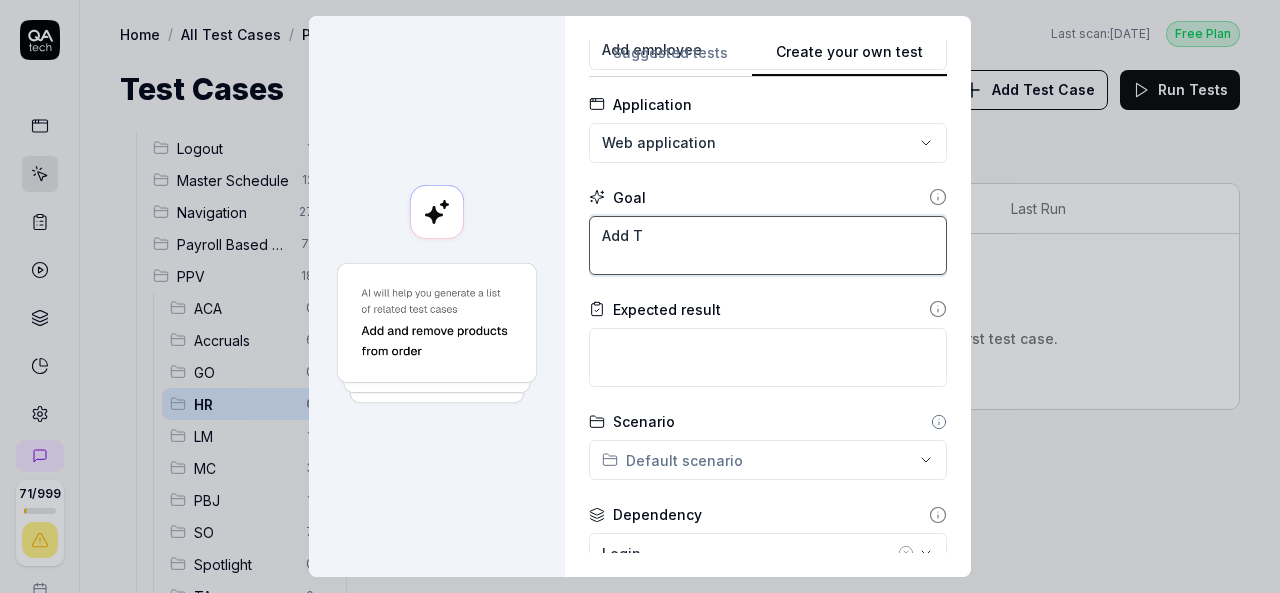 type on "*" 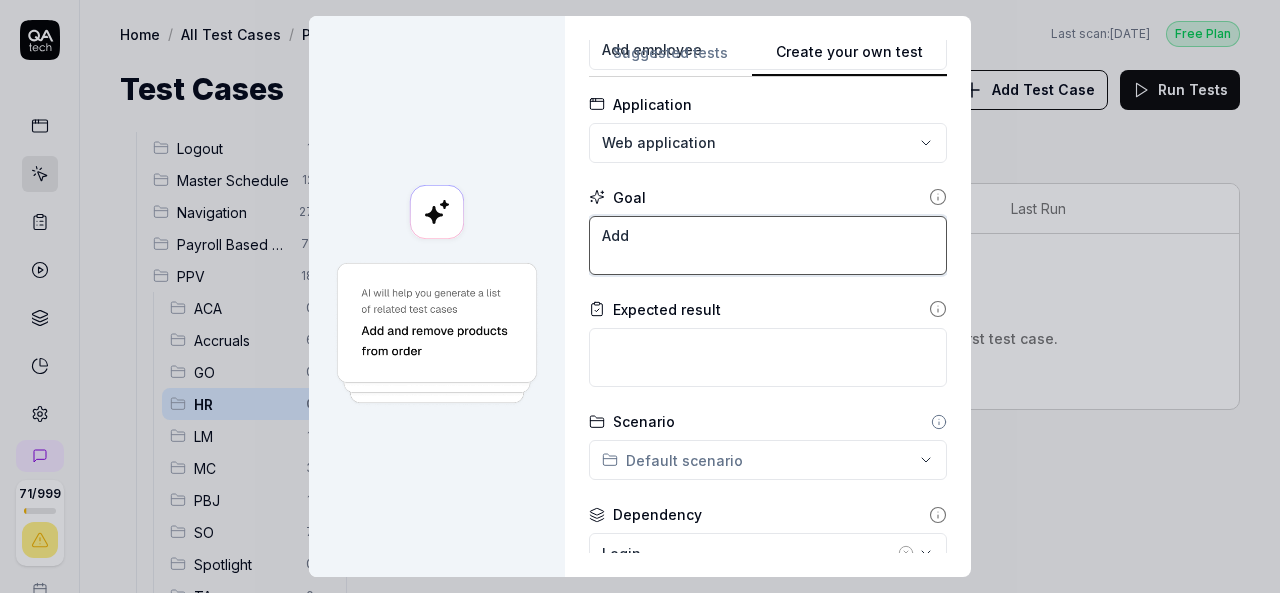 type on "*" 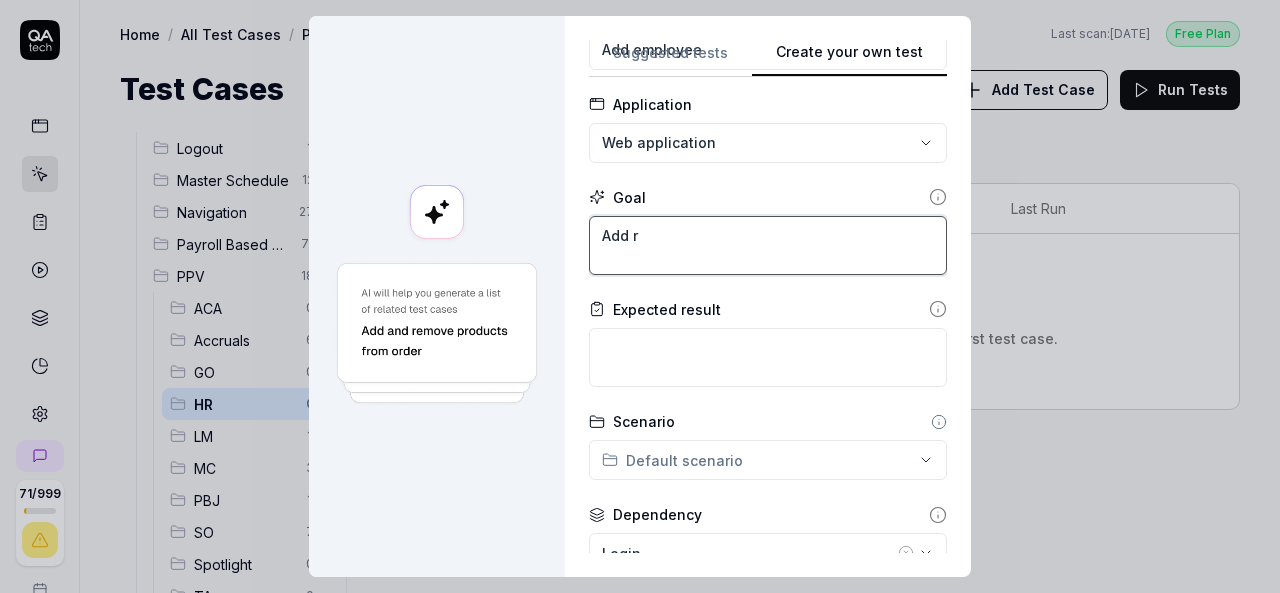 type on "*" 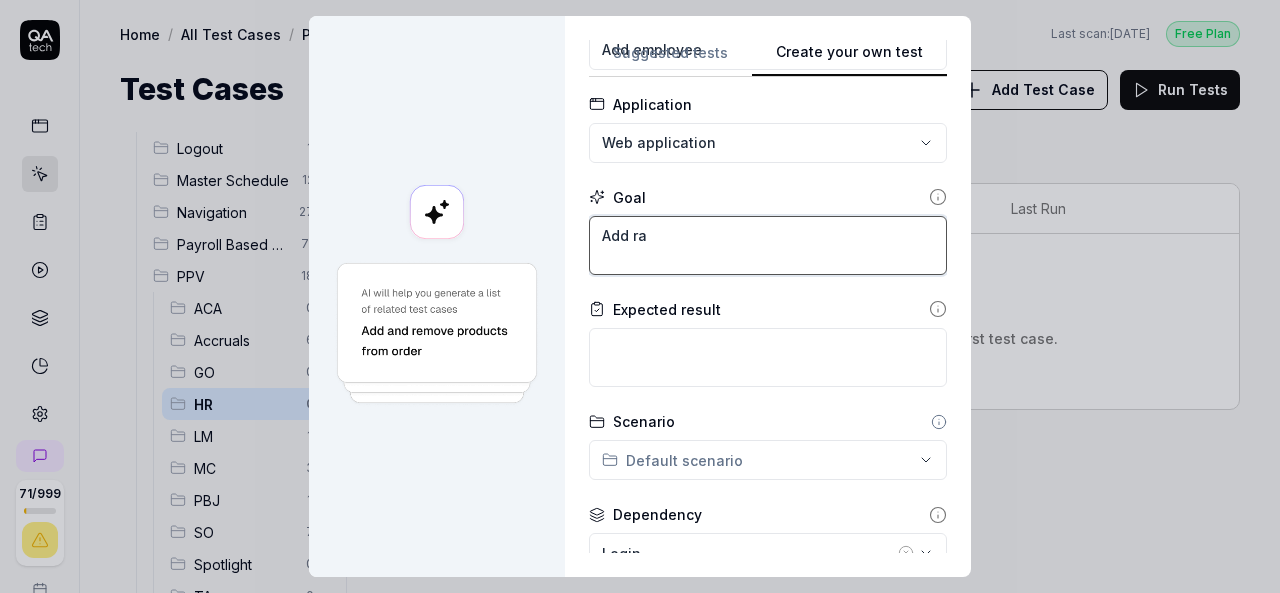 type on "*" 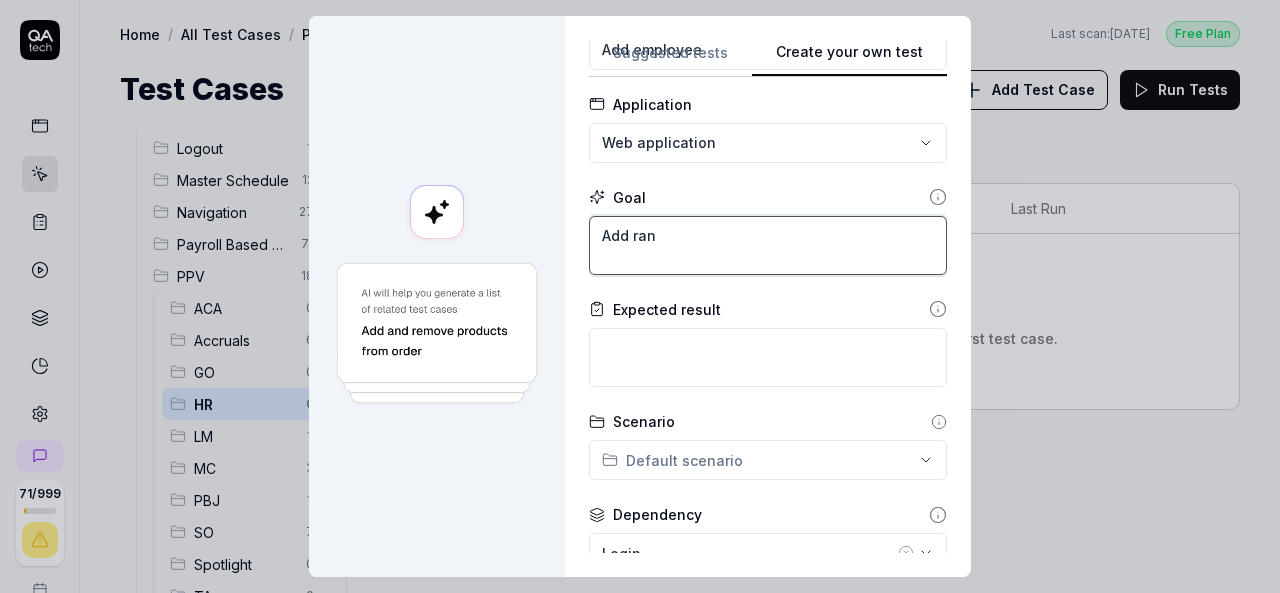 type on "*" 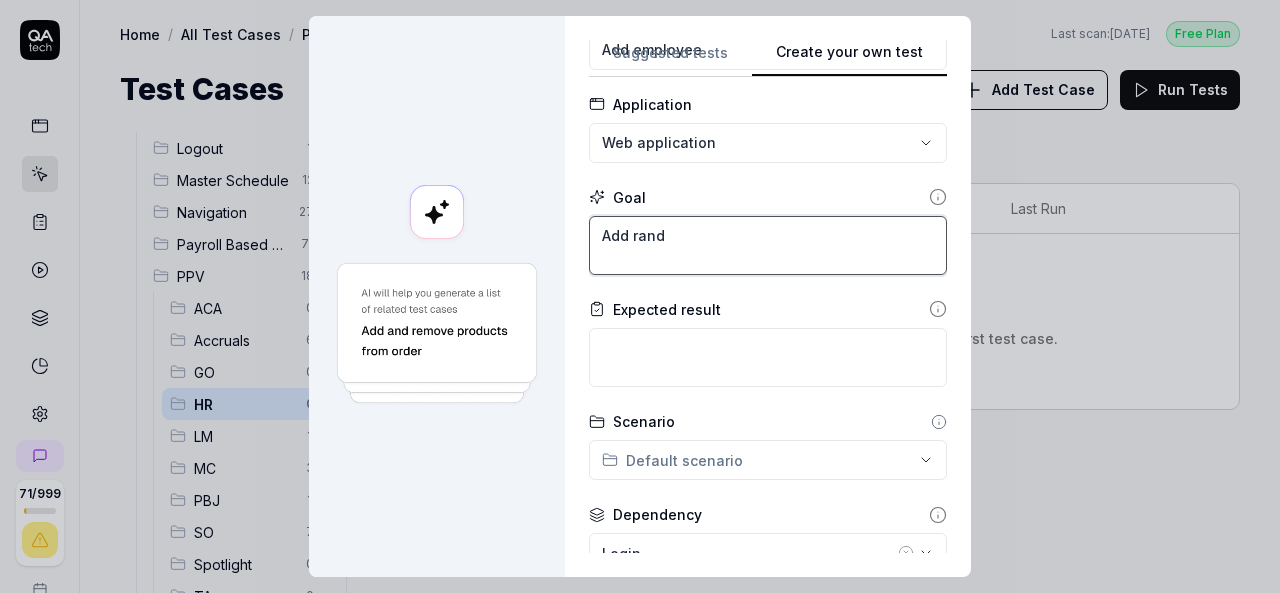 type on "*" 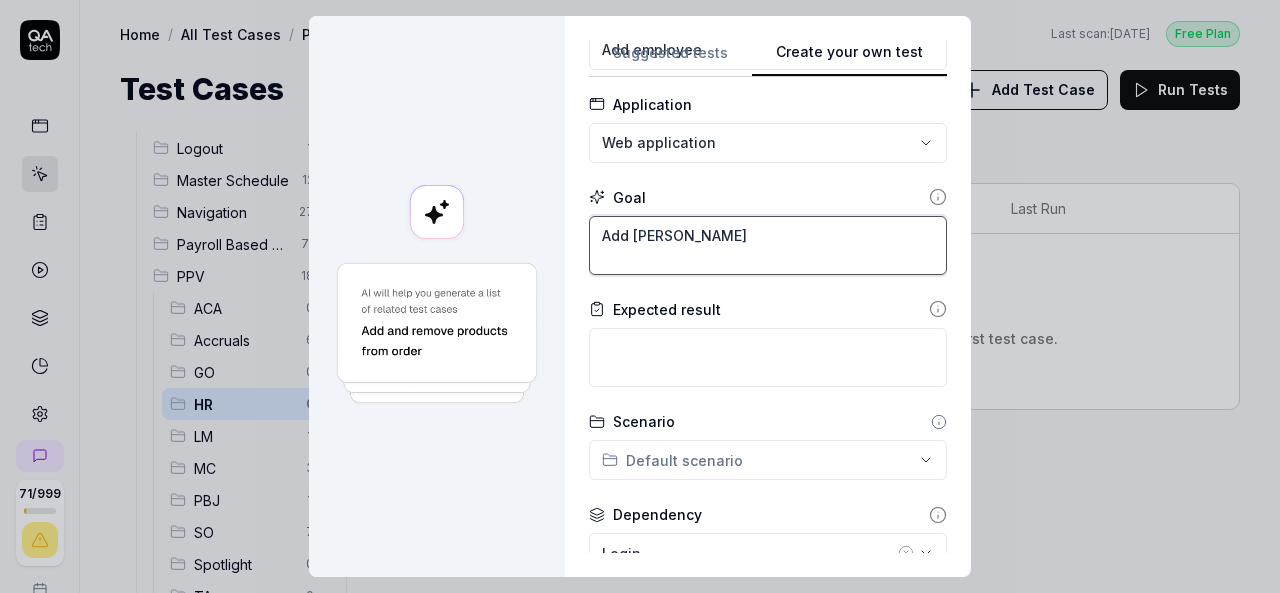 type on "*" 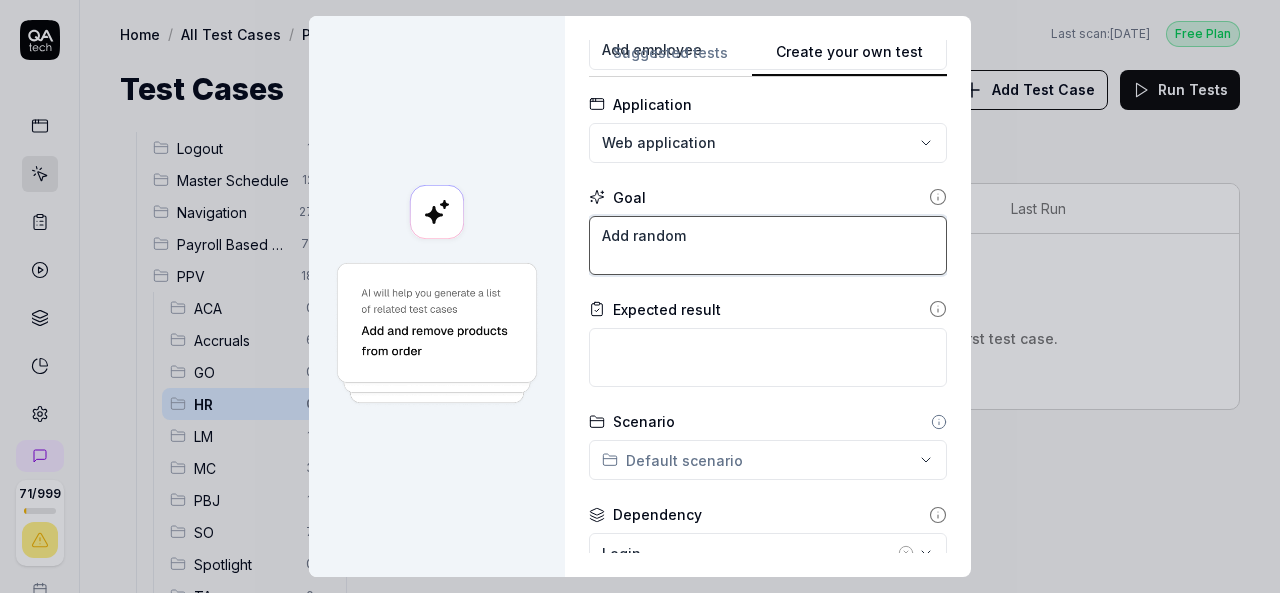 type on "*" 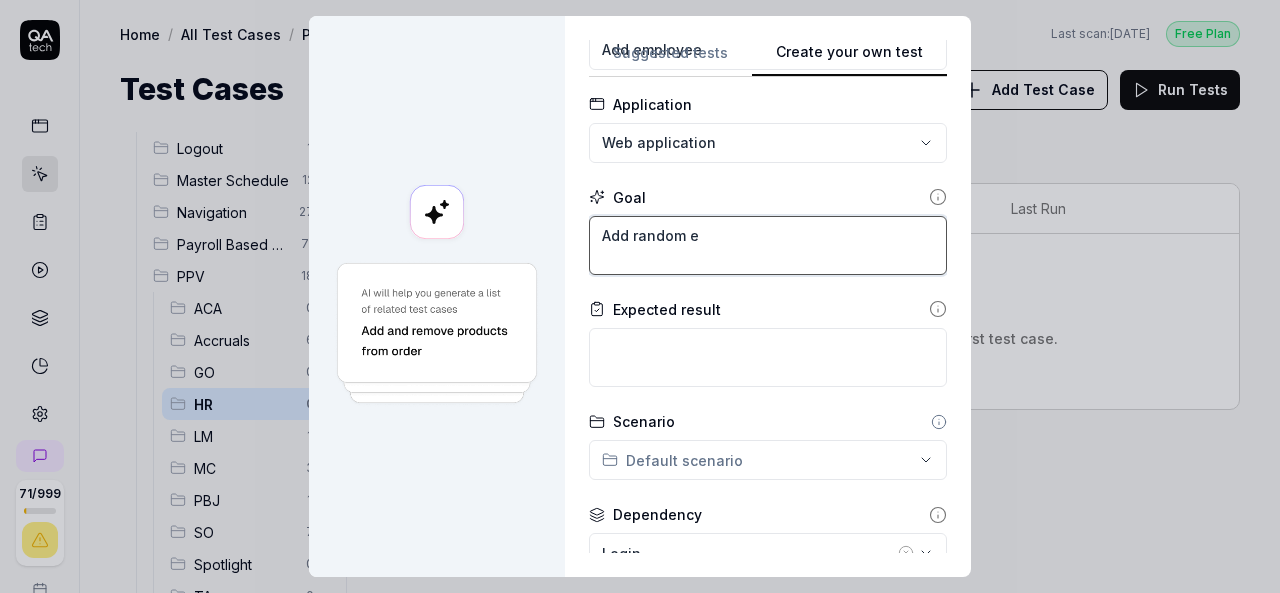type on "*" 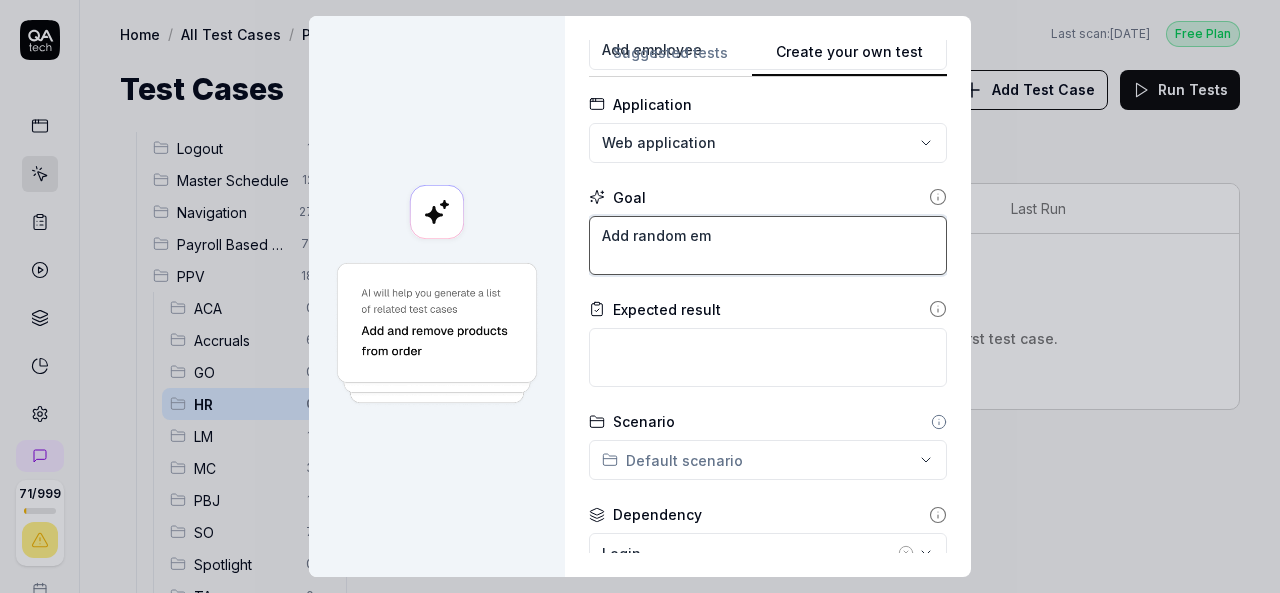 type on "*" 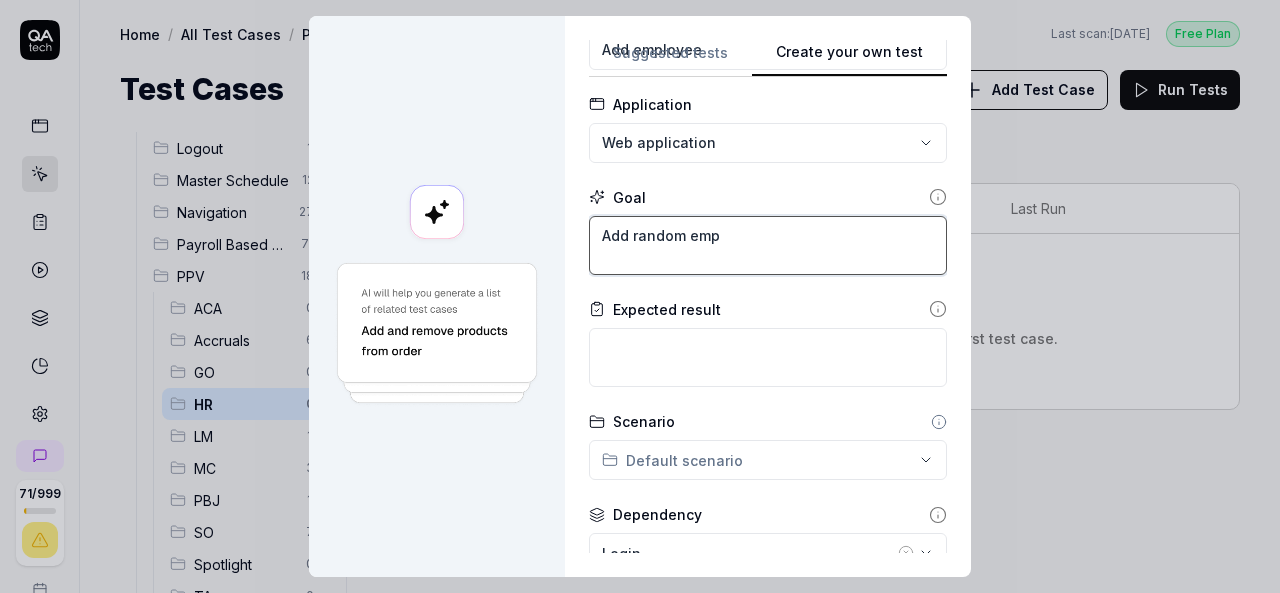type on "*" 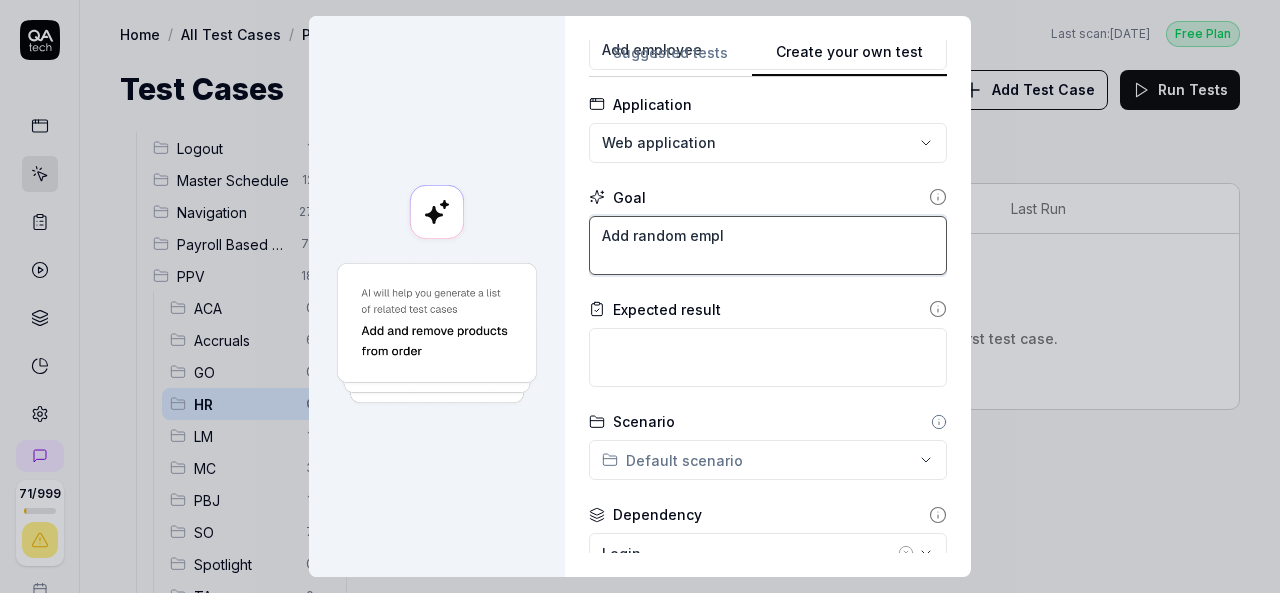 type on "*" 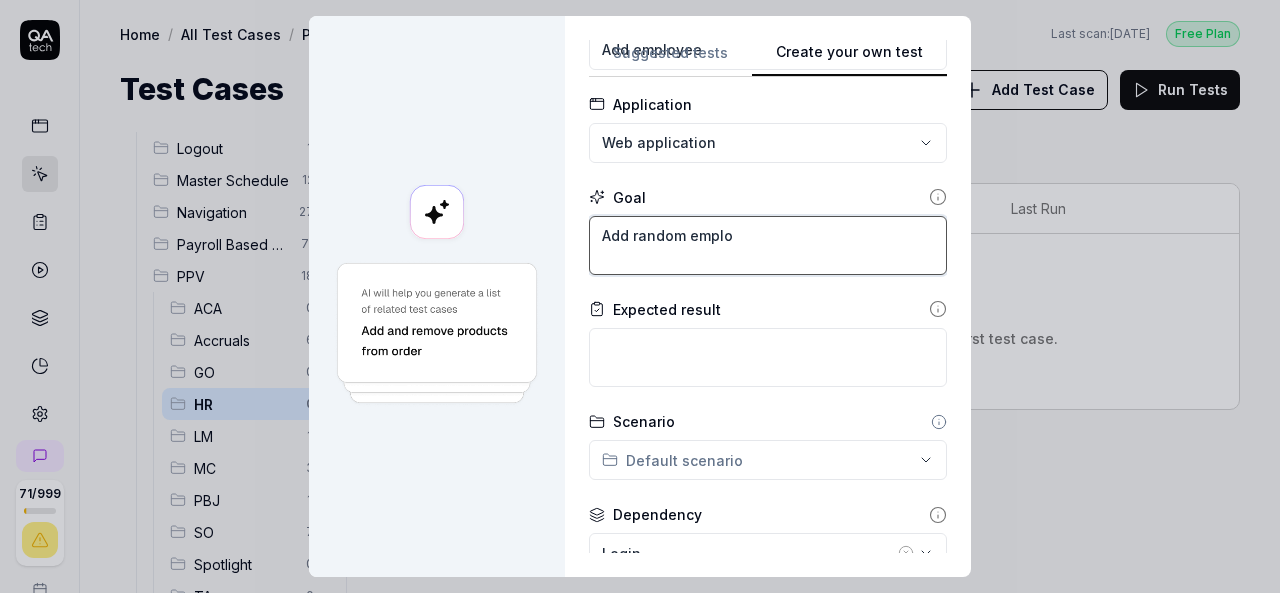 type on "*" 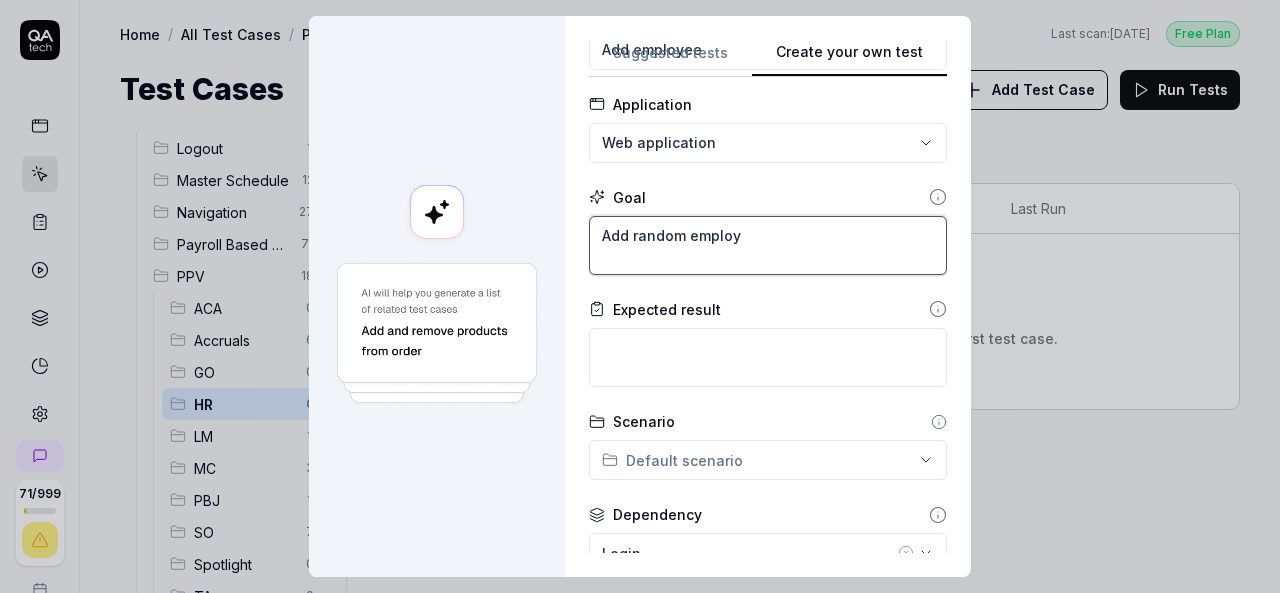 type on "*" 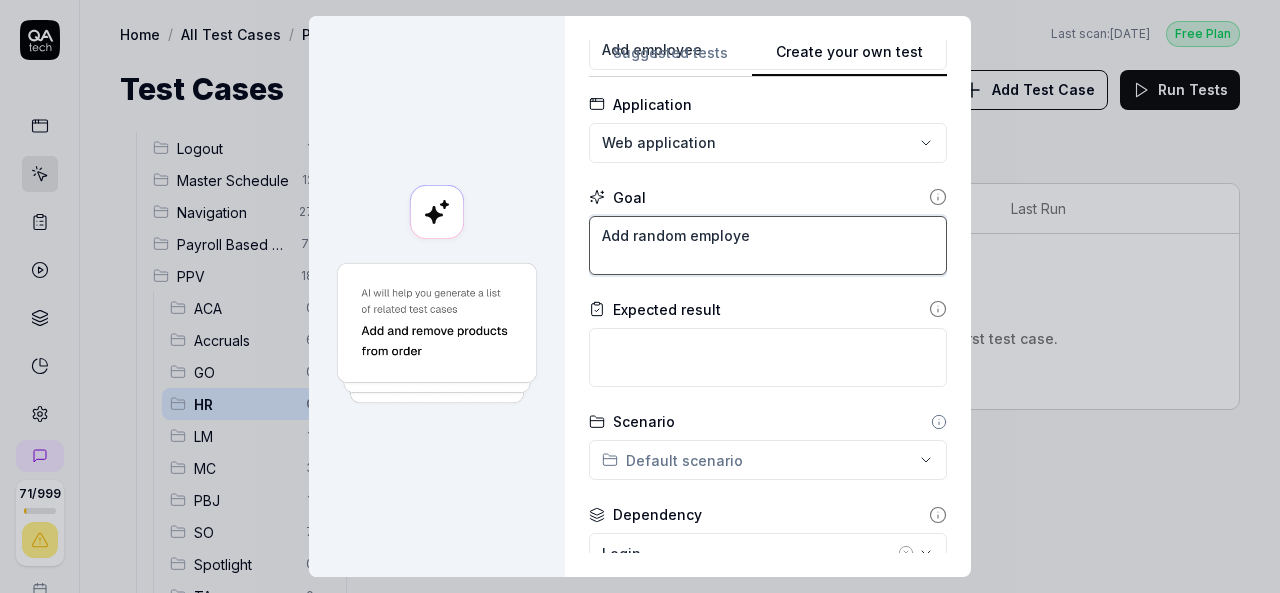type on "*" 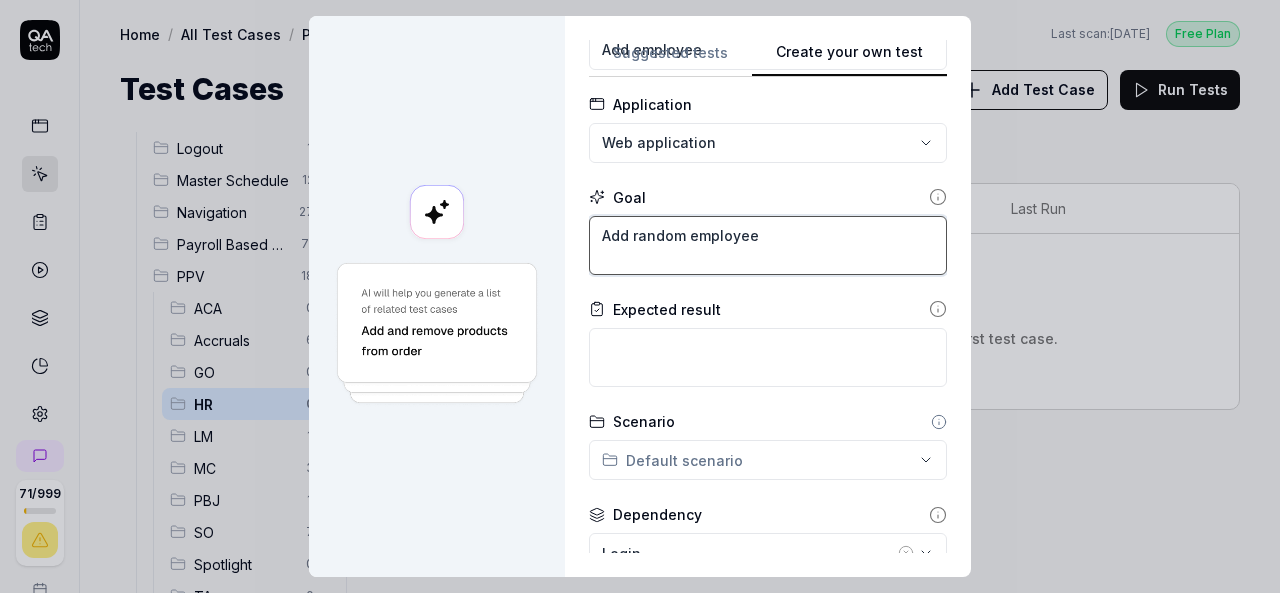 type on "*" 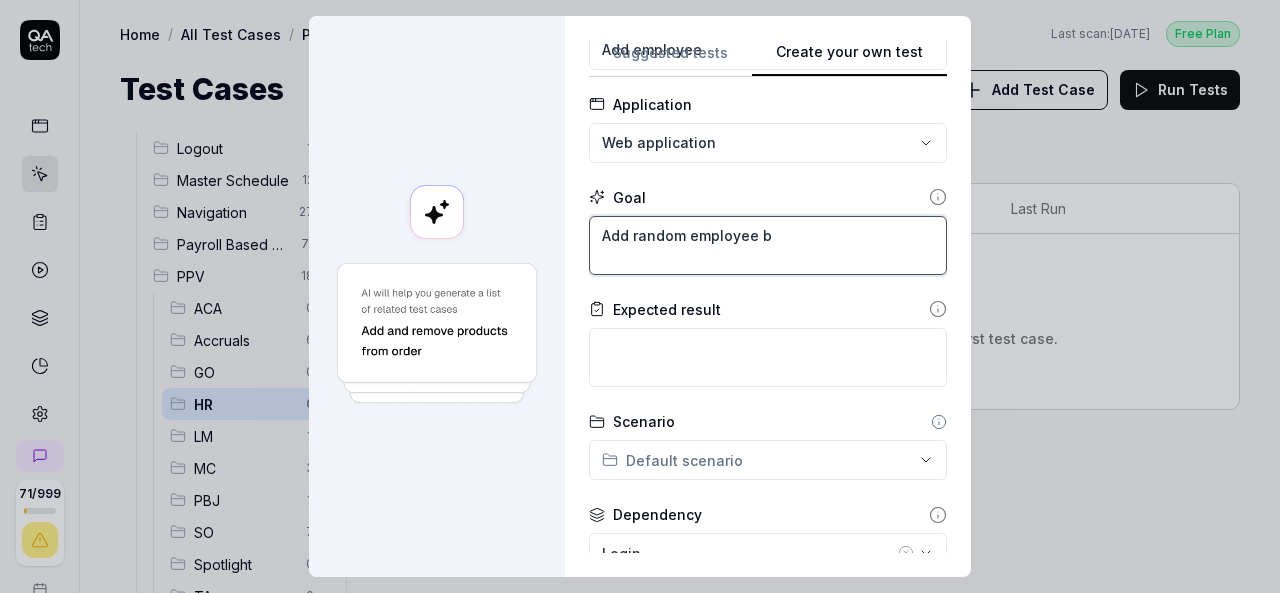 type on "*" 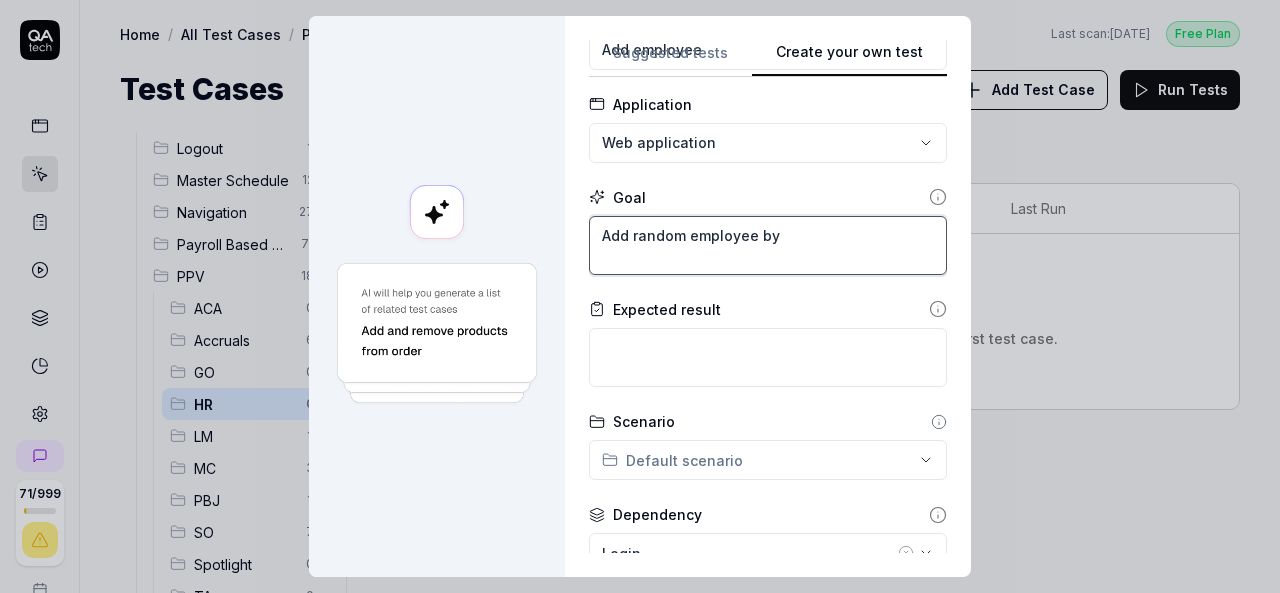 type on "*" 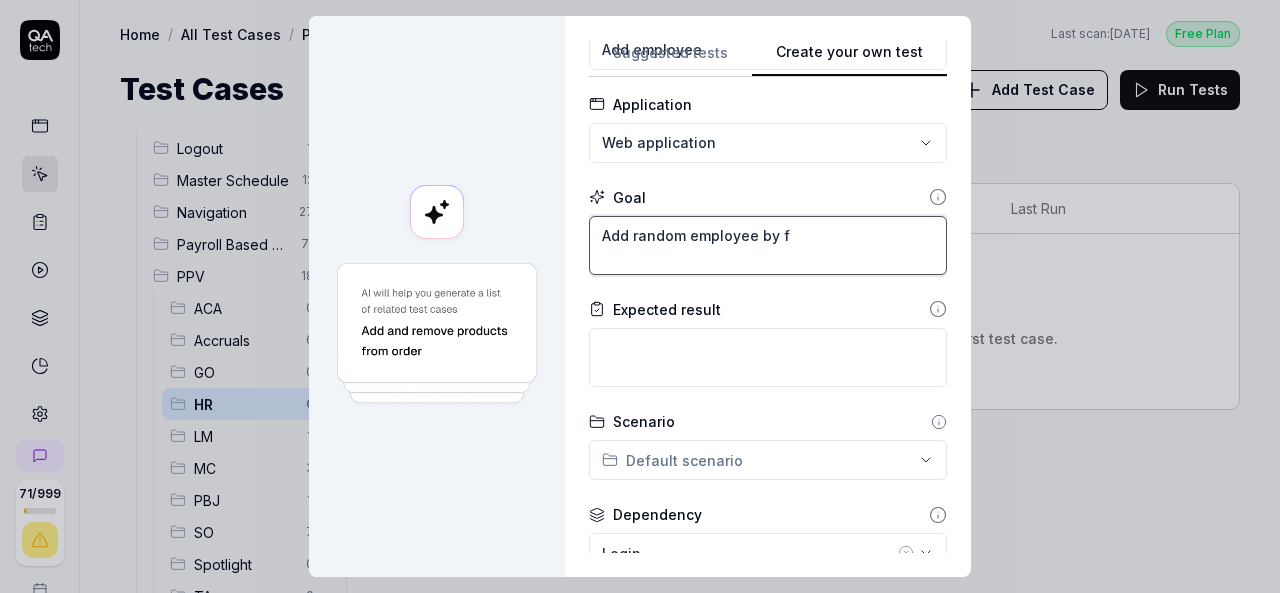 type on "*" 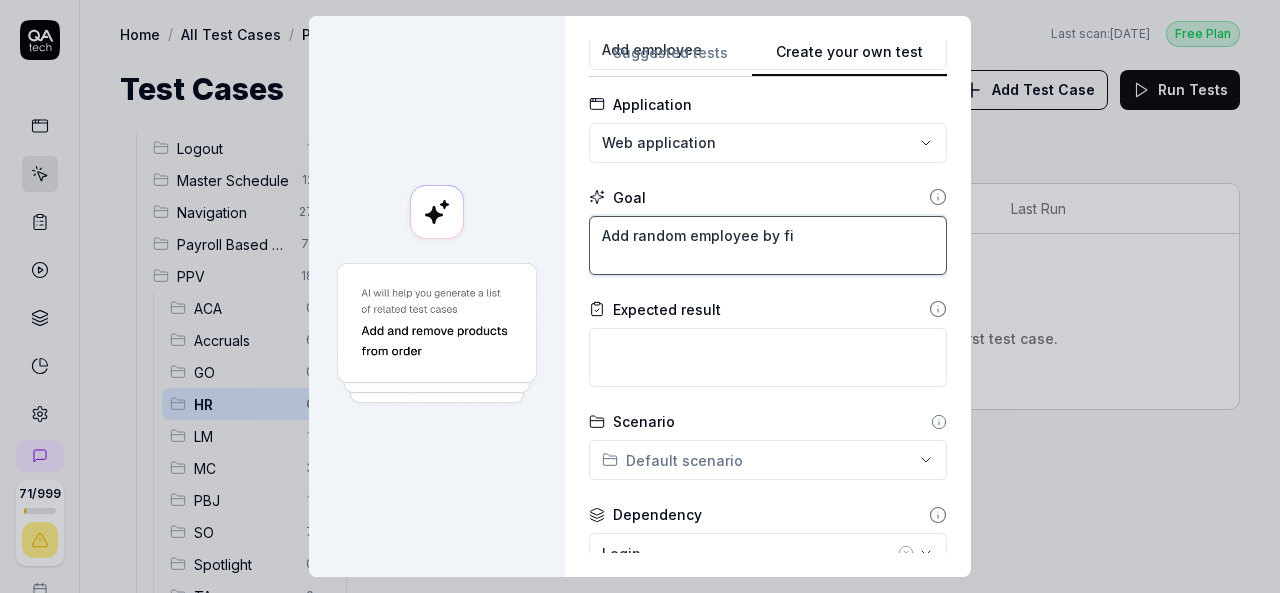 type on "*" 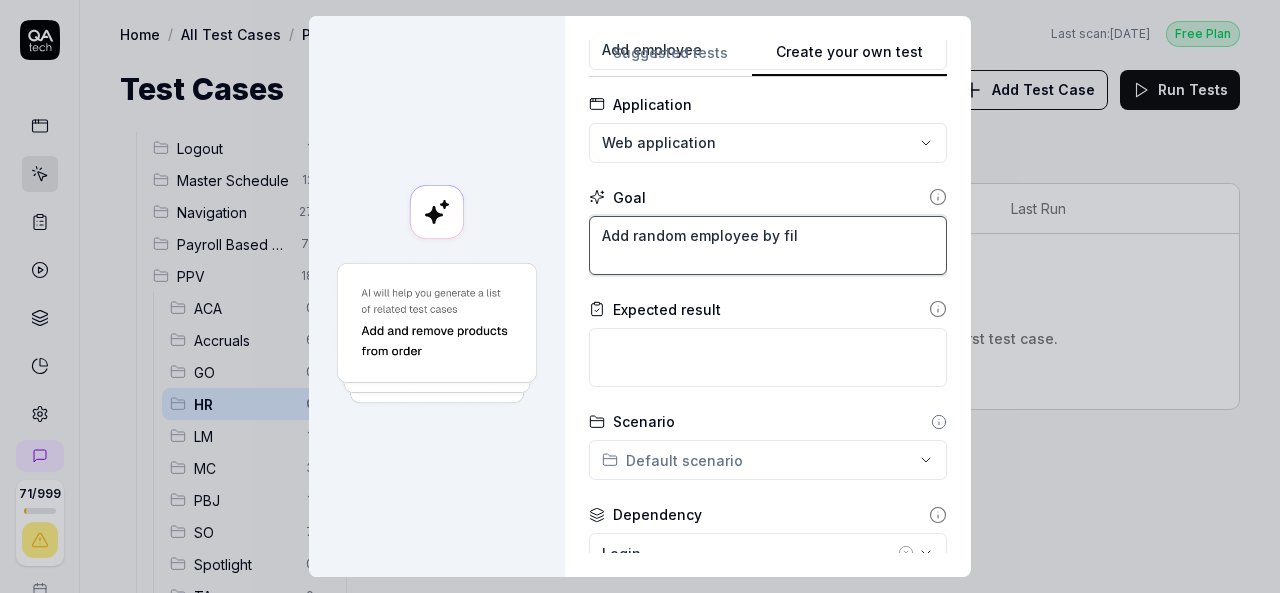 type on "*" 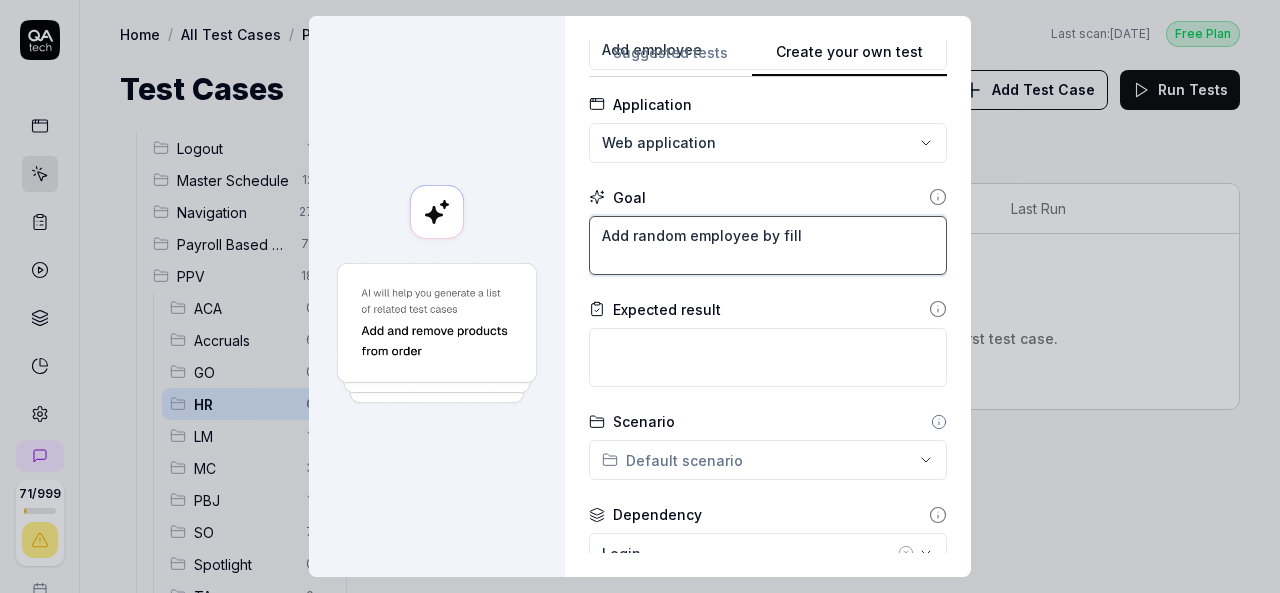 type on "*" 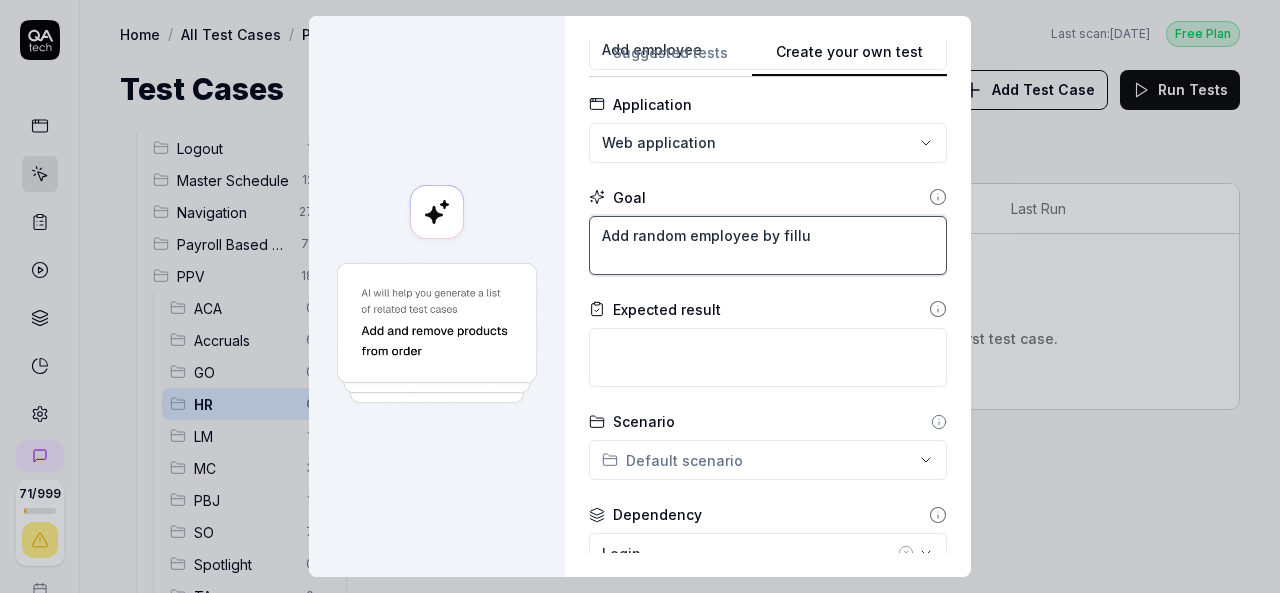 type on "*" 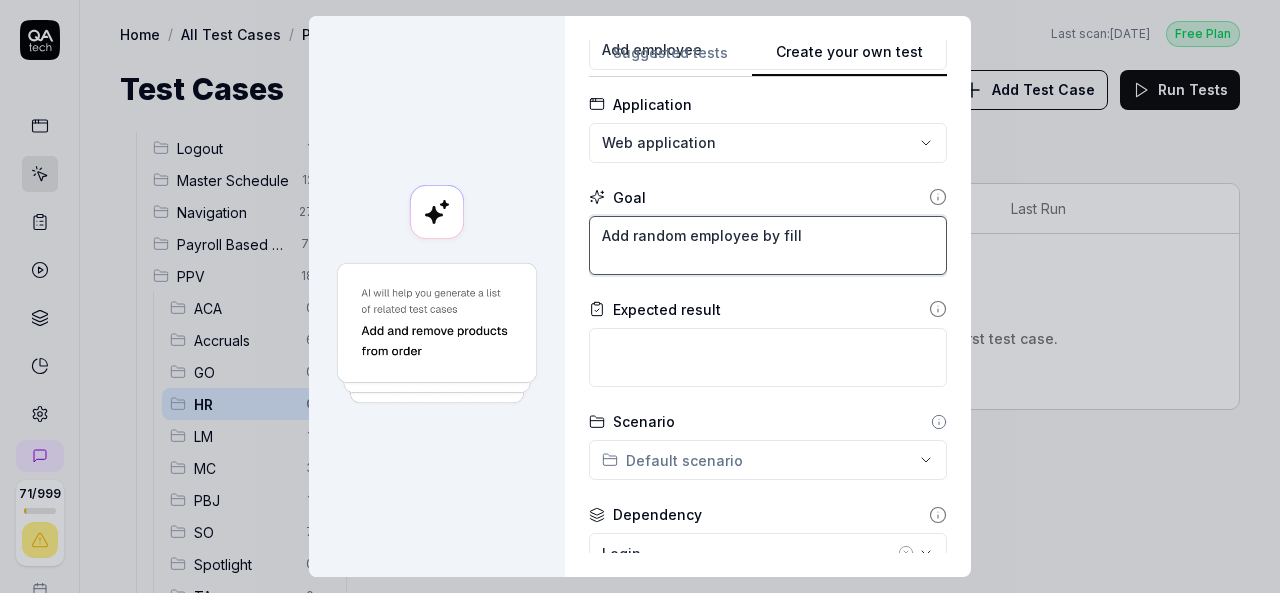 type on "*" 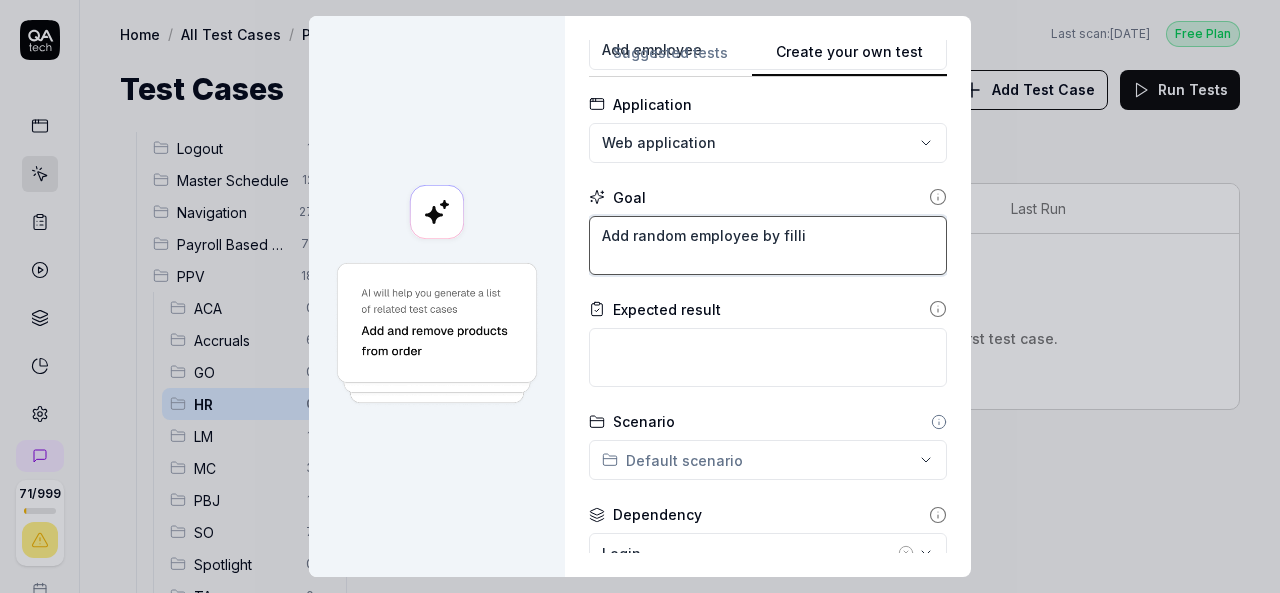 type on "*" 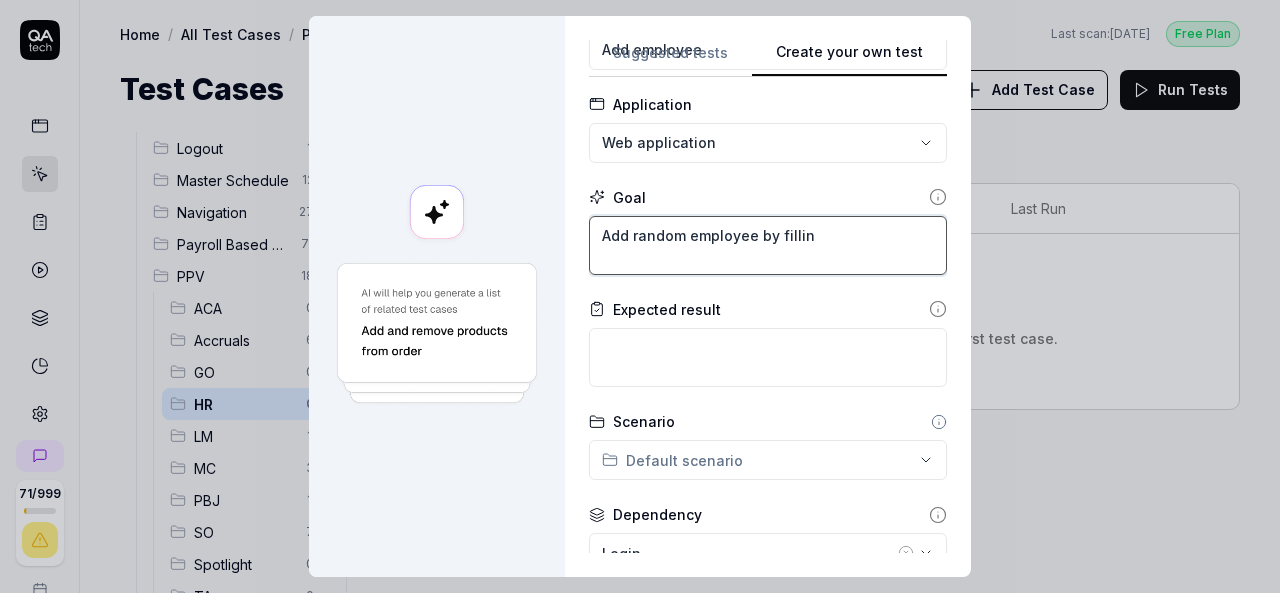 type on "*" 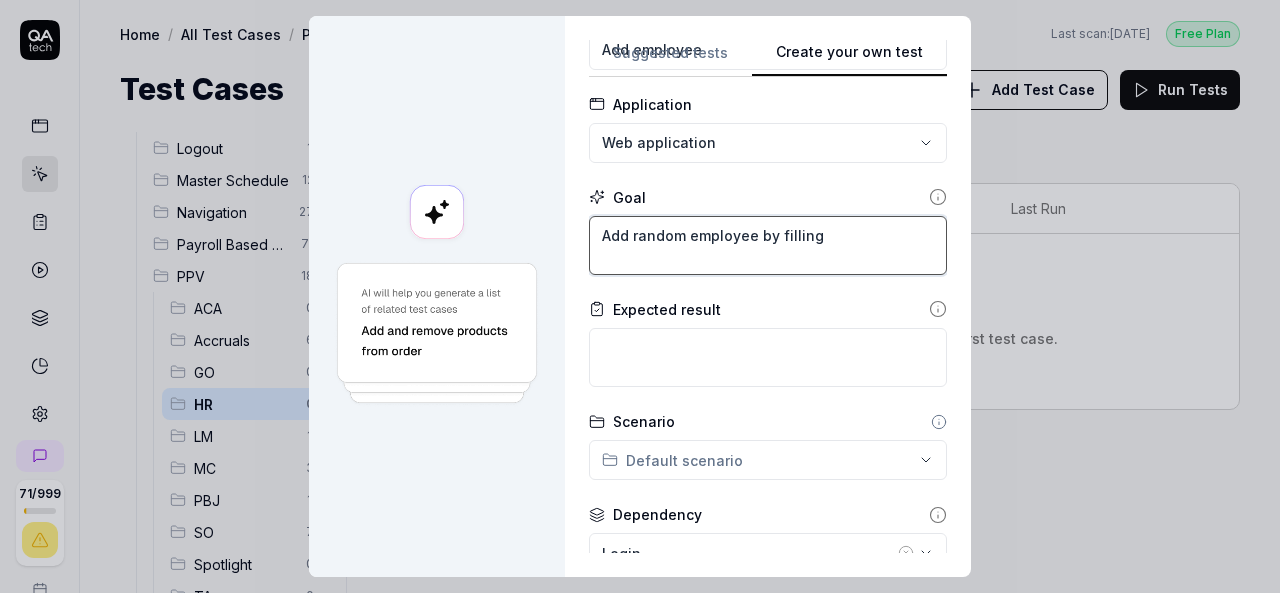 type on "*" 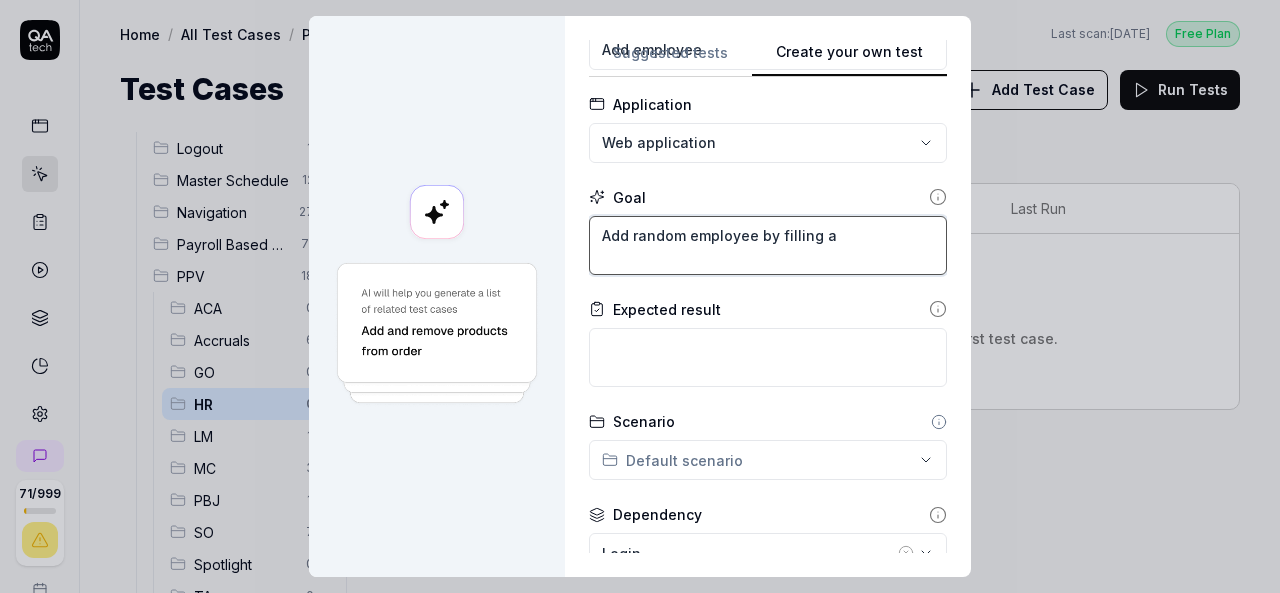 type on "*" 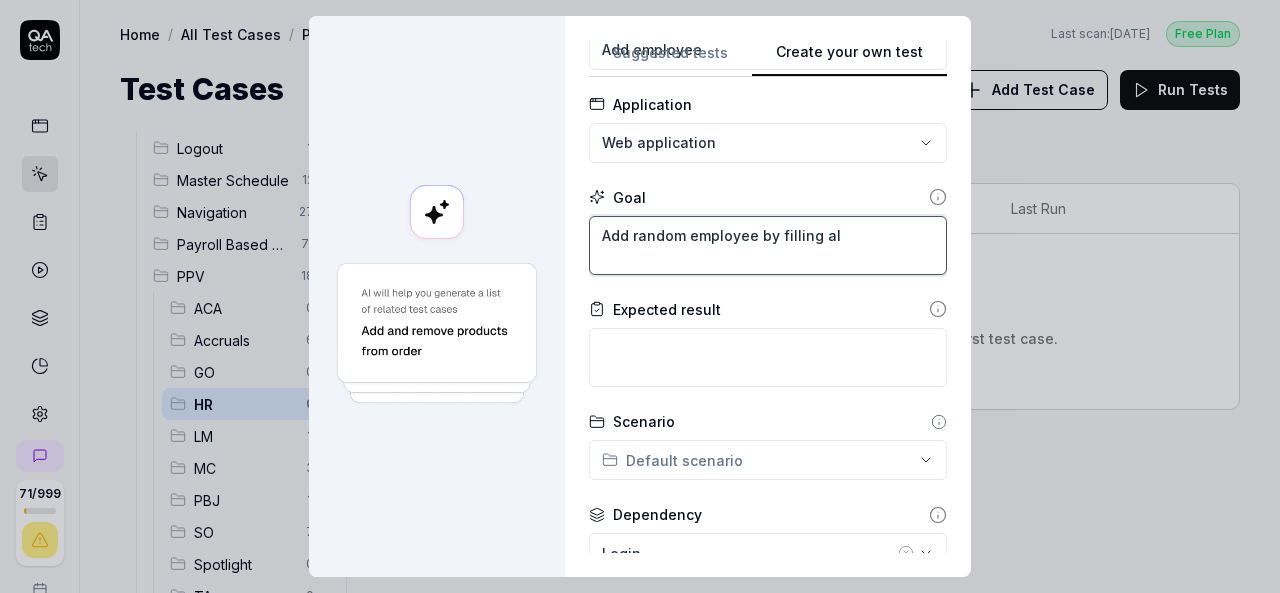 type on "*" 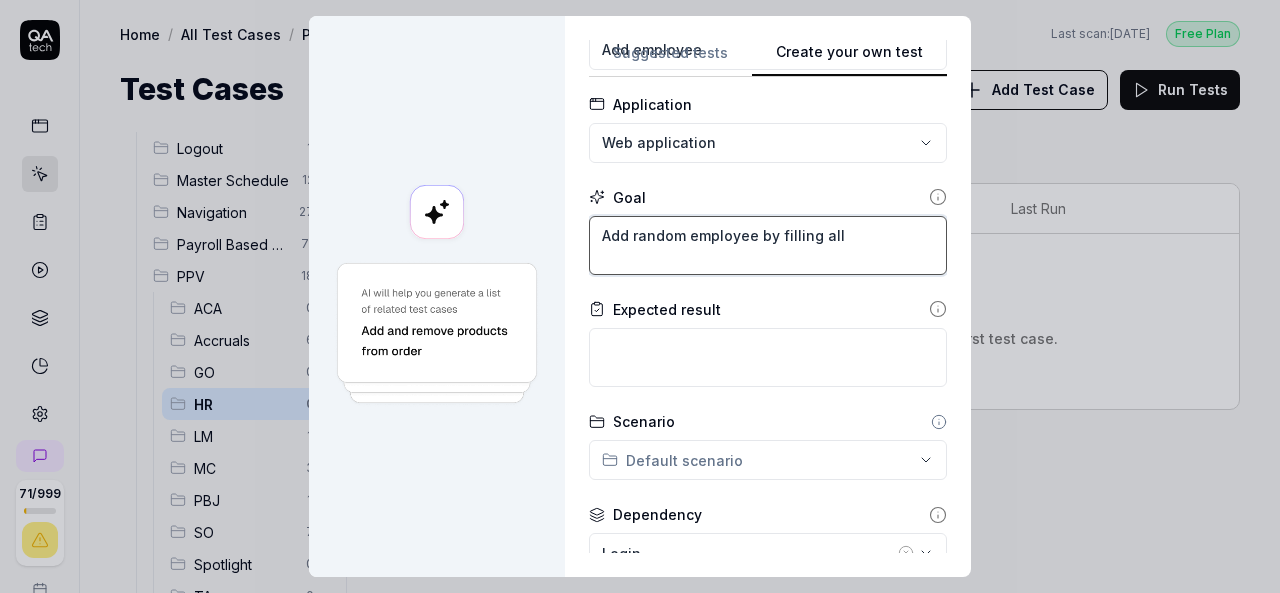 type on "*" 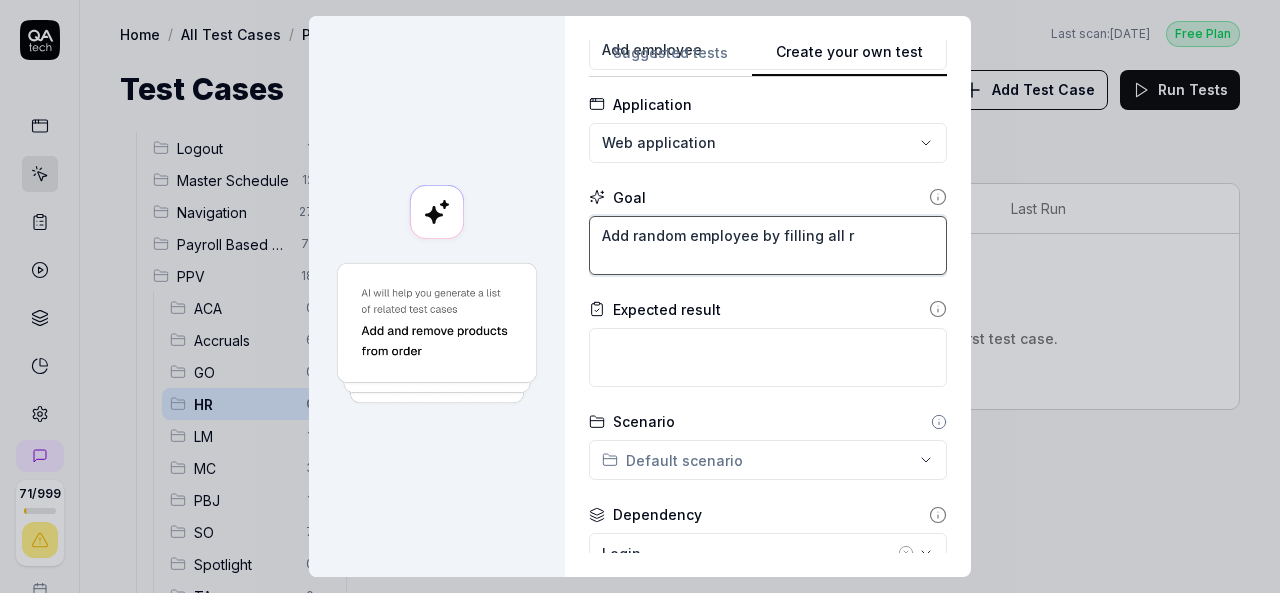 type on "*" 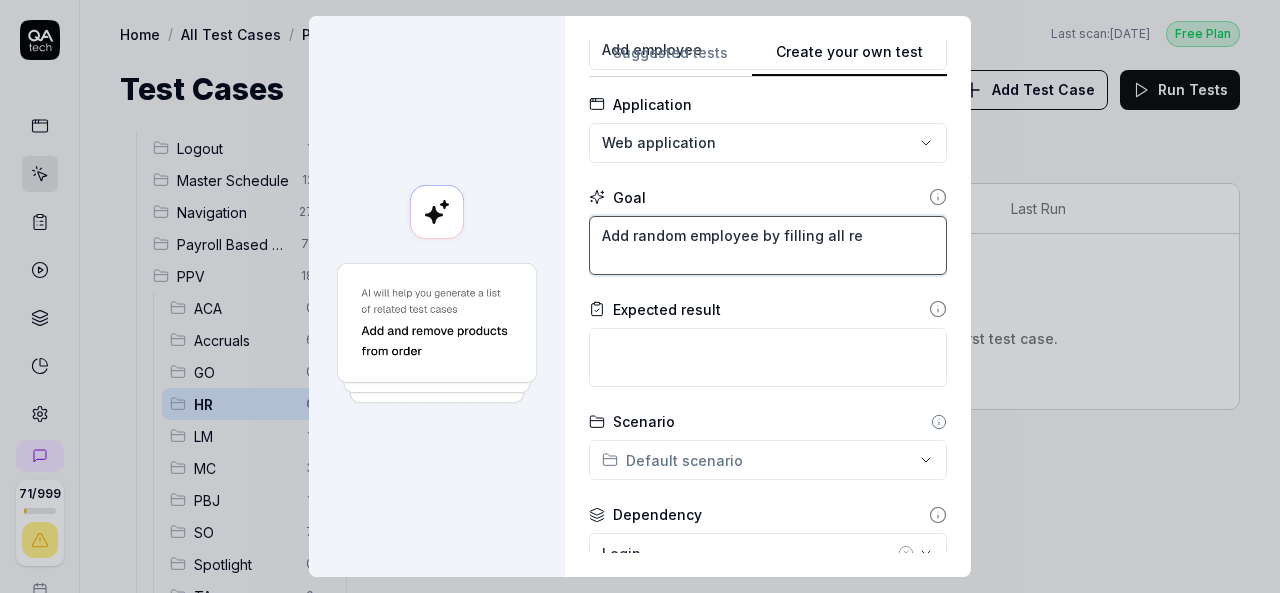 type on "*" 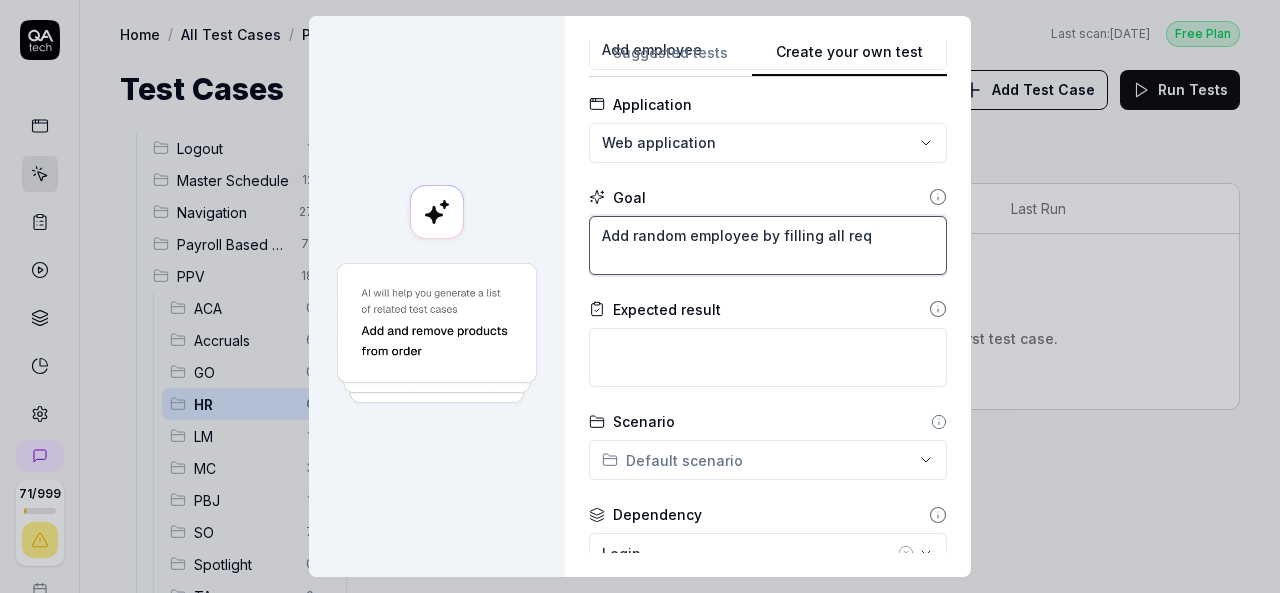 type on "*" 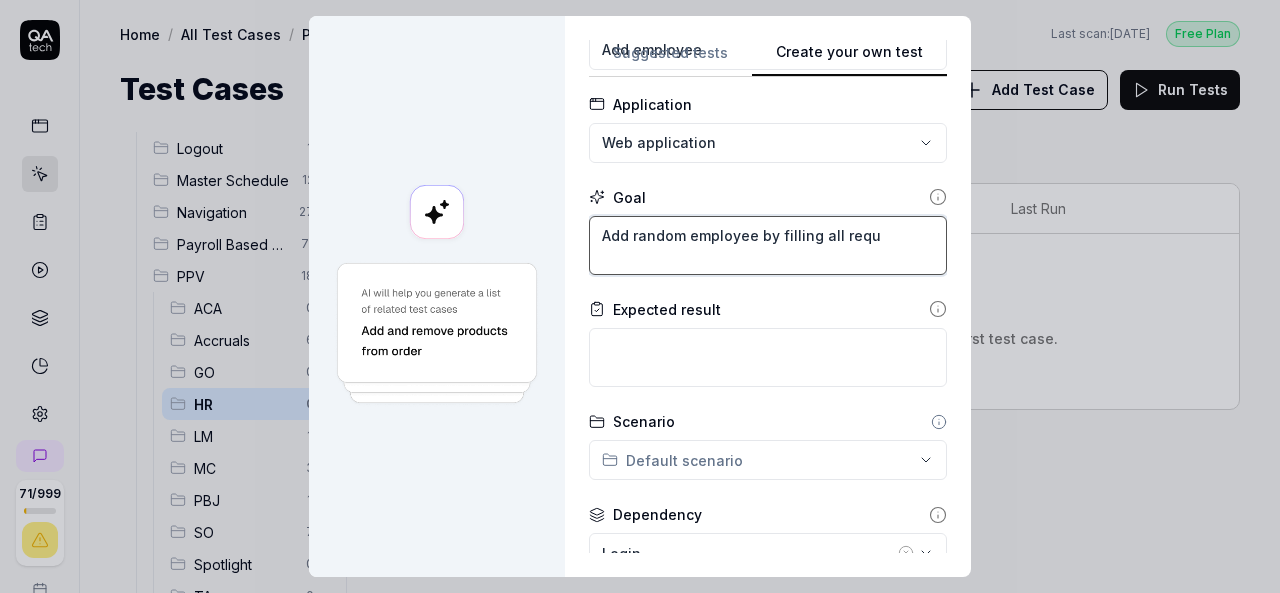 type on "*" 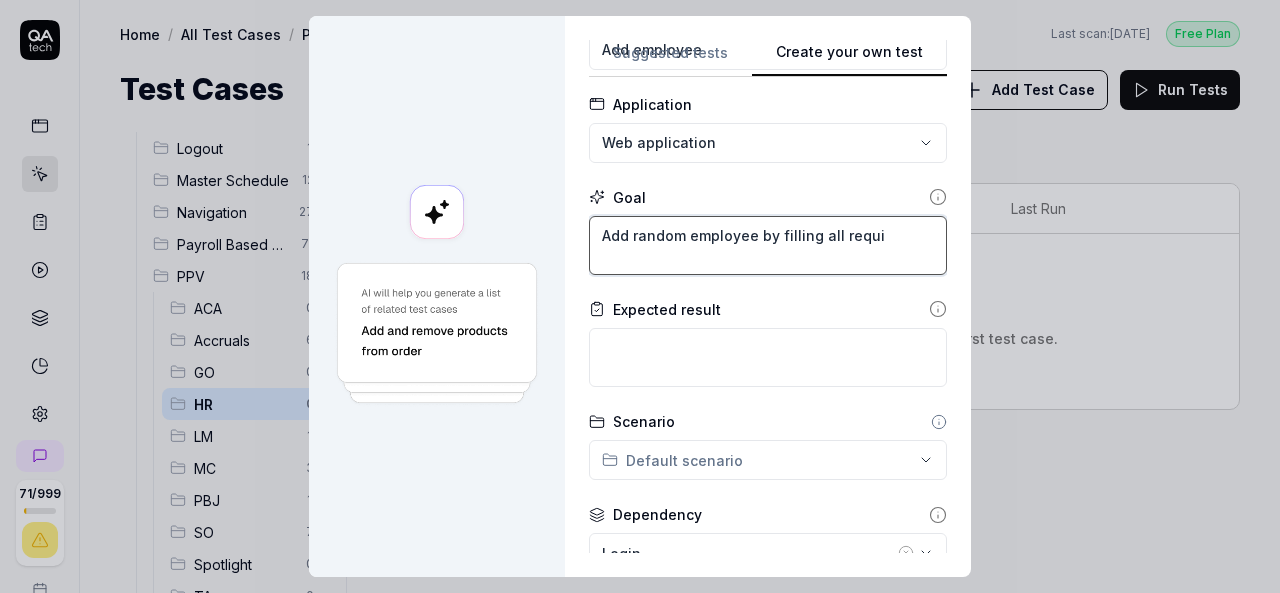 type on "*" 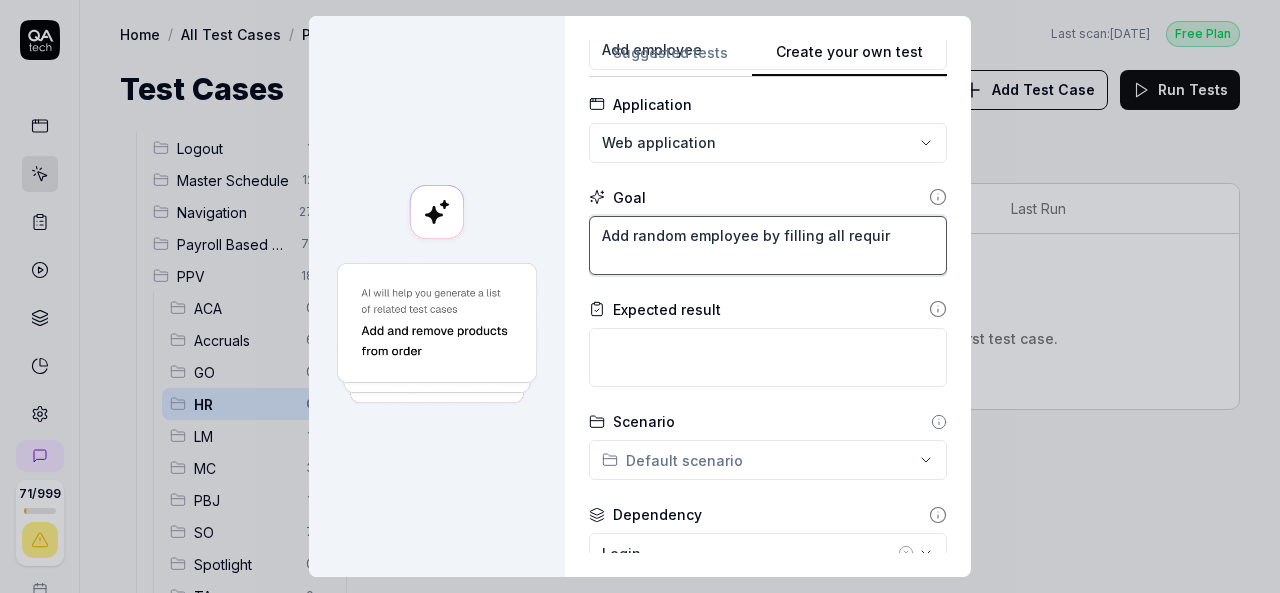 type on "*" 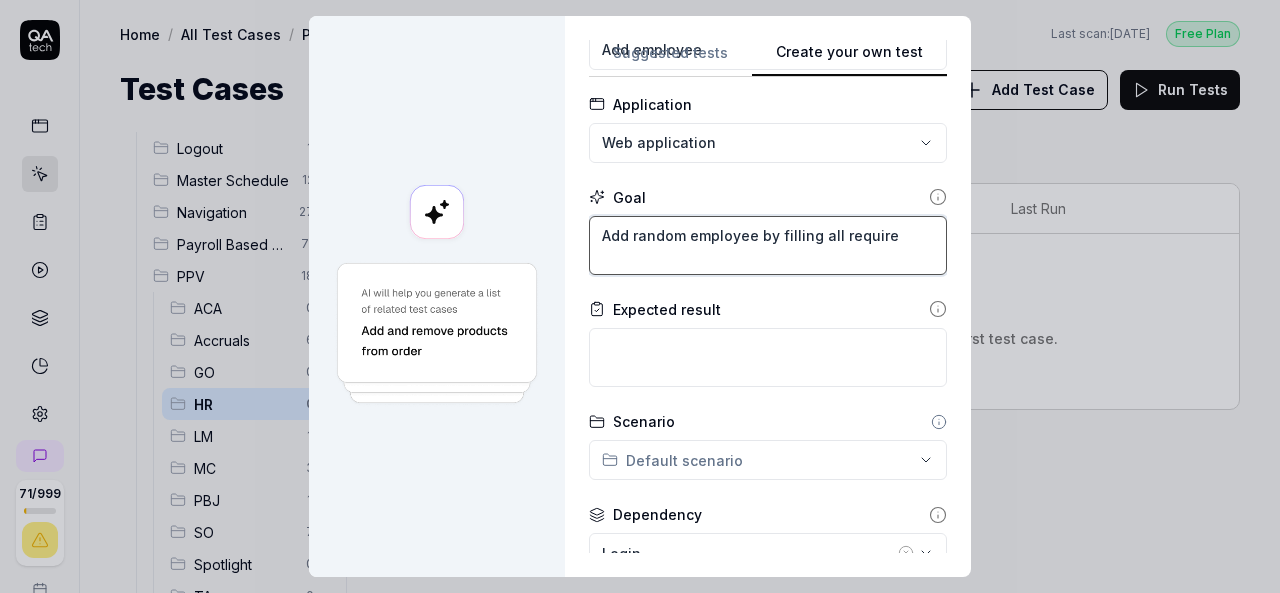 type on "*" 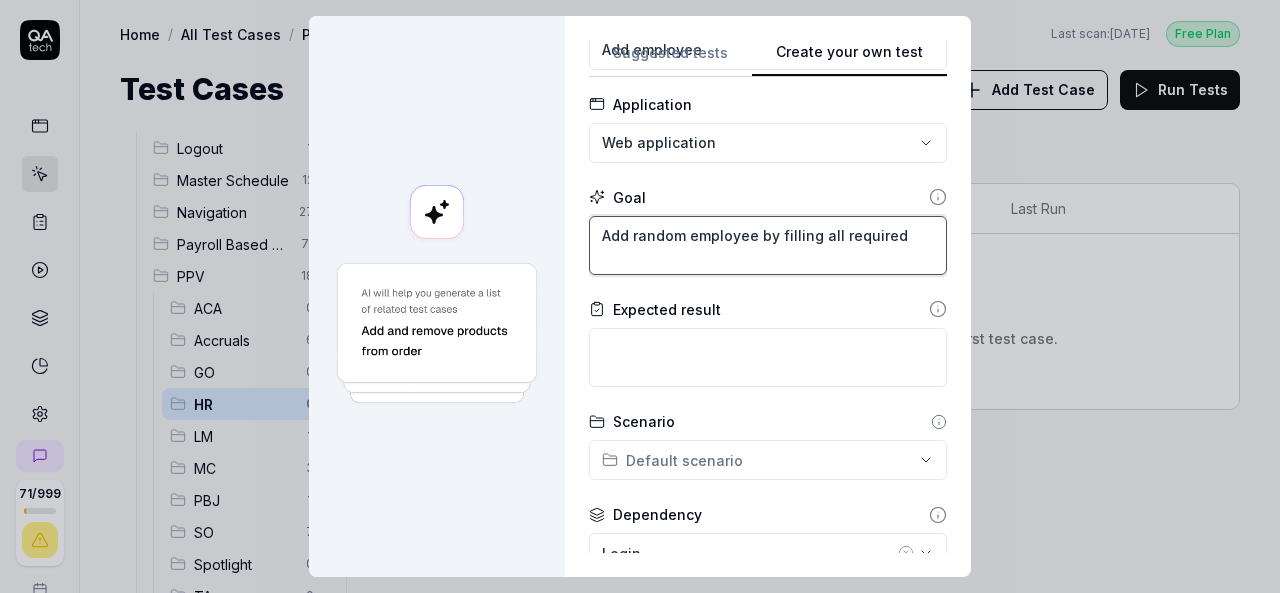 type on "*" 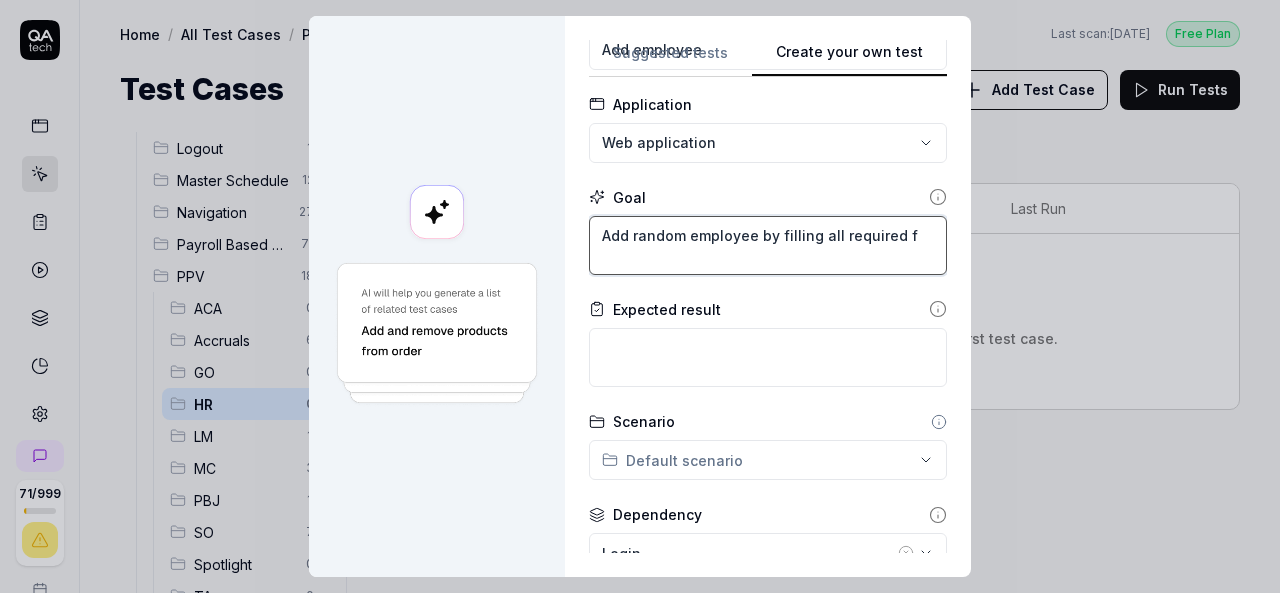 type on "*" 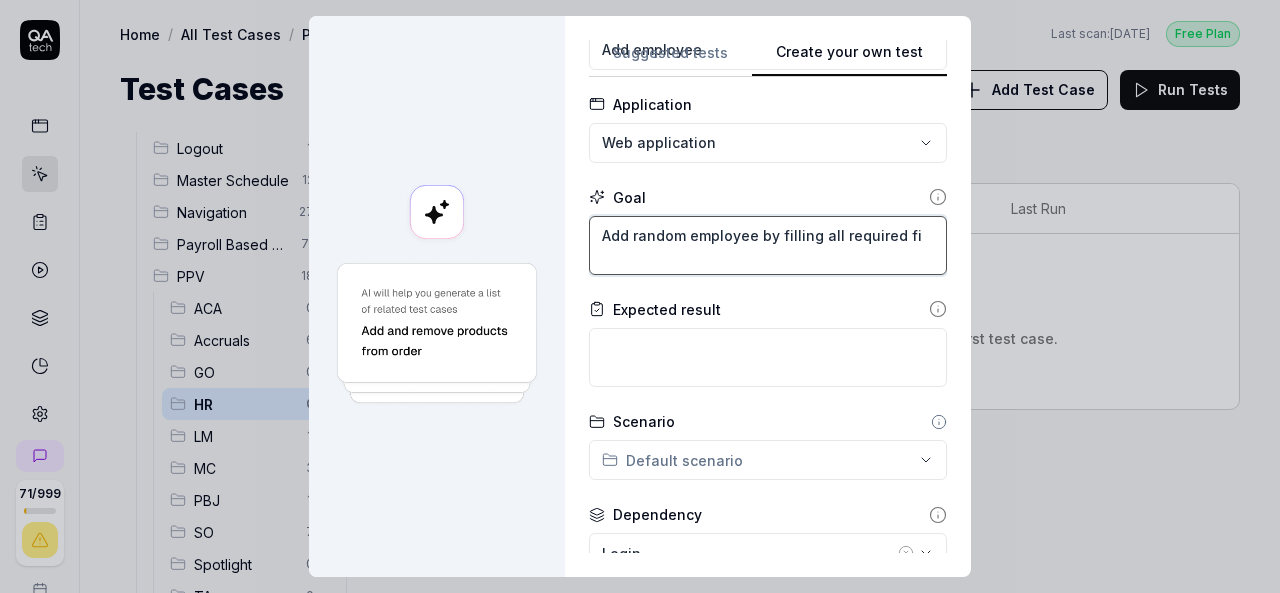 type on "*" 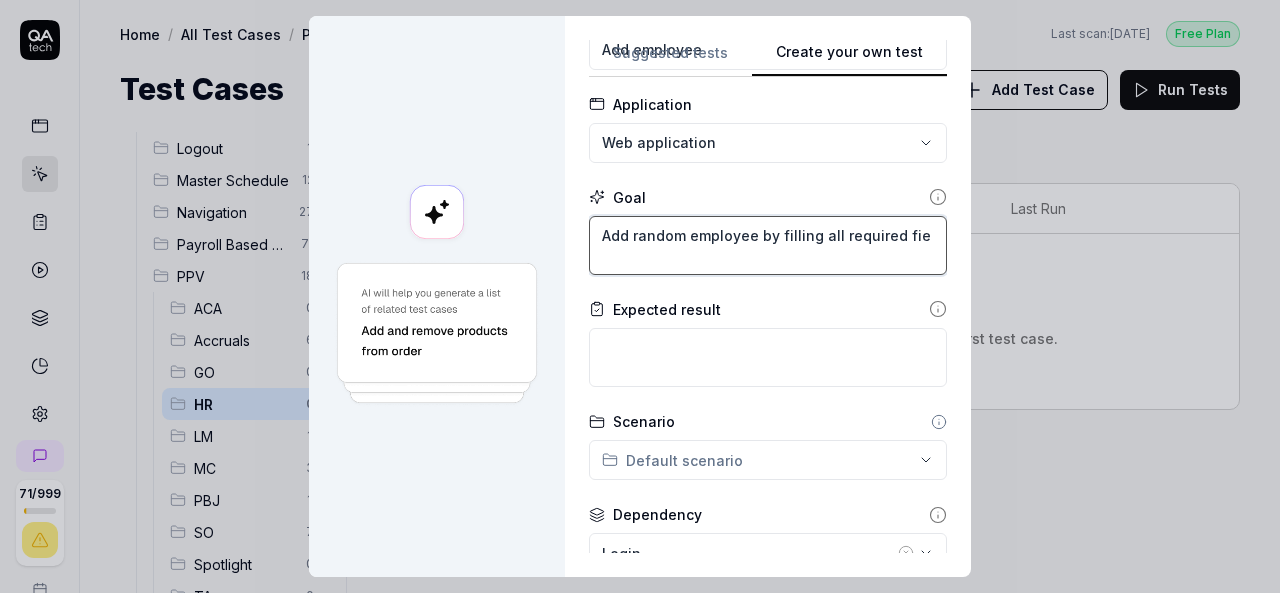 type on "*" 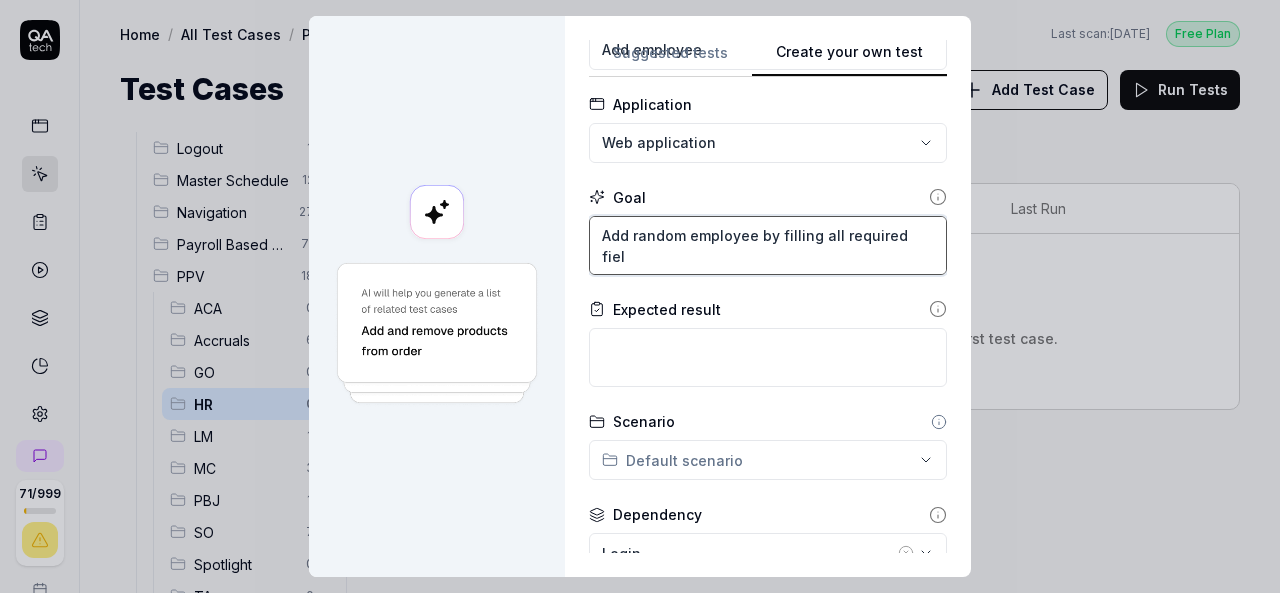 type on "*" 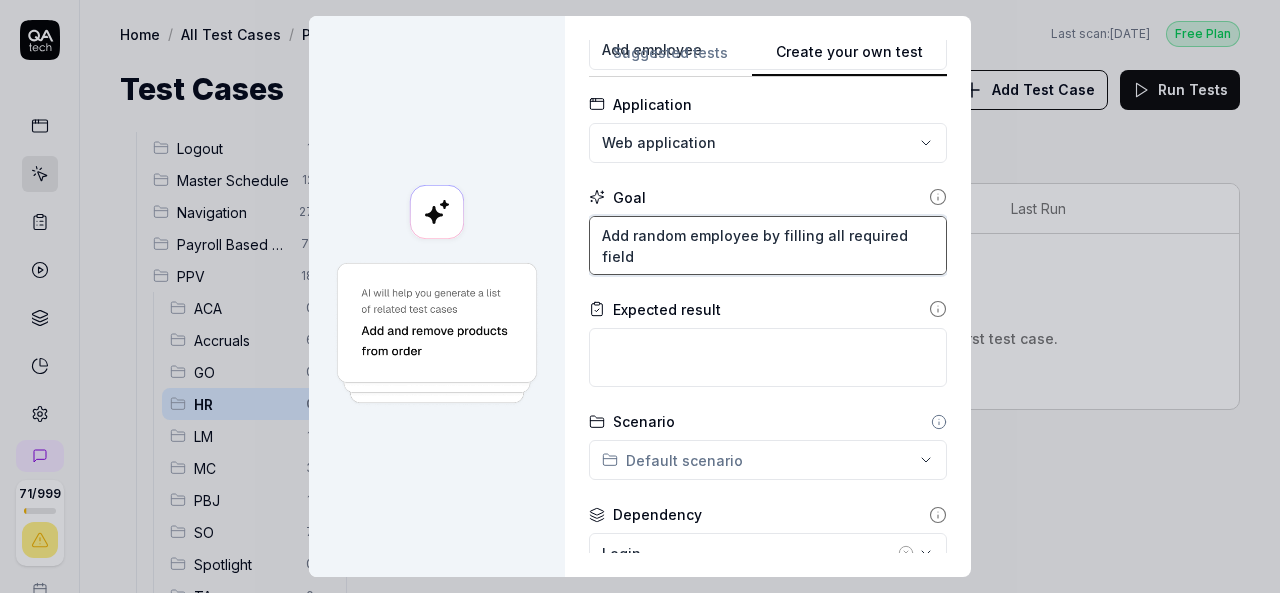 type on "*" 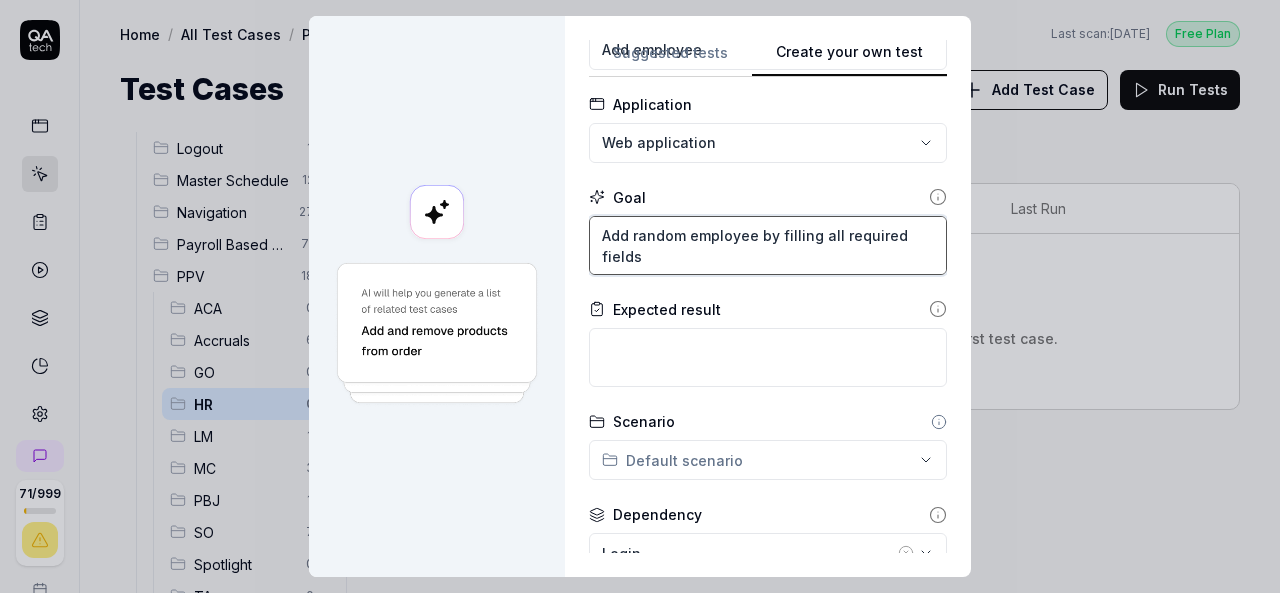 type on "Add random employee by filling all required fields" 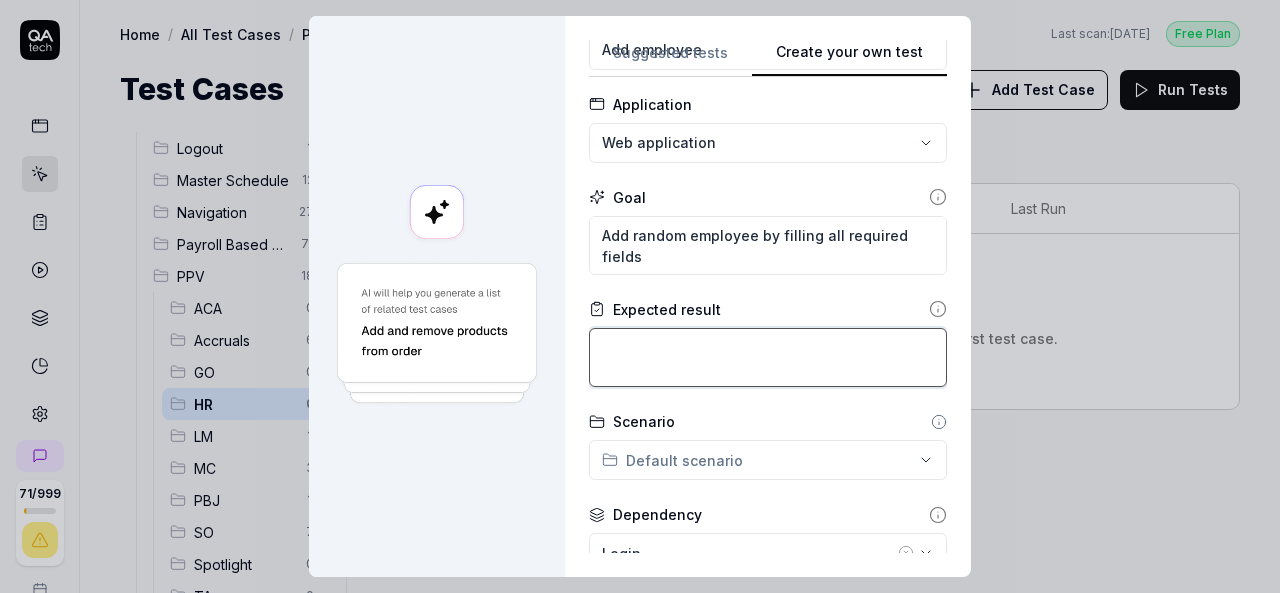 click at bounding box center (768, 357) 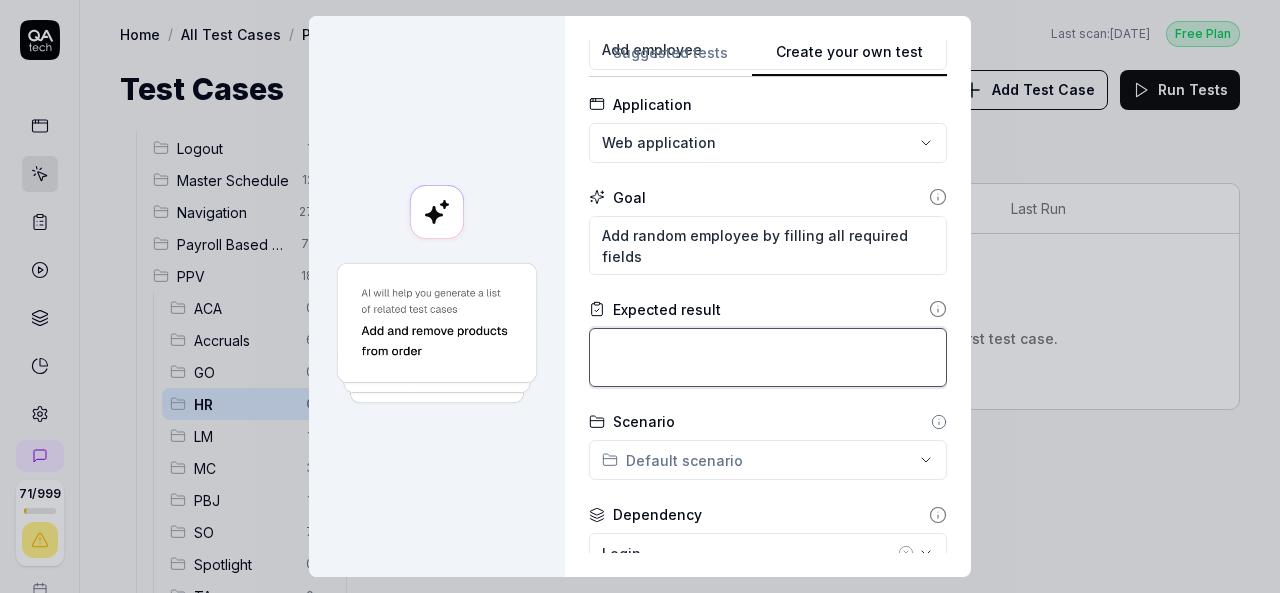 type on "*" 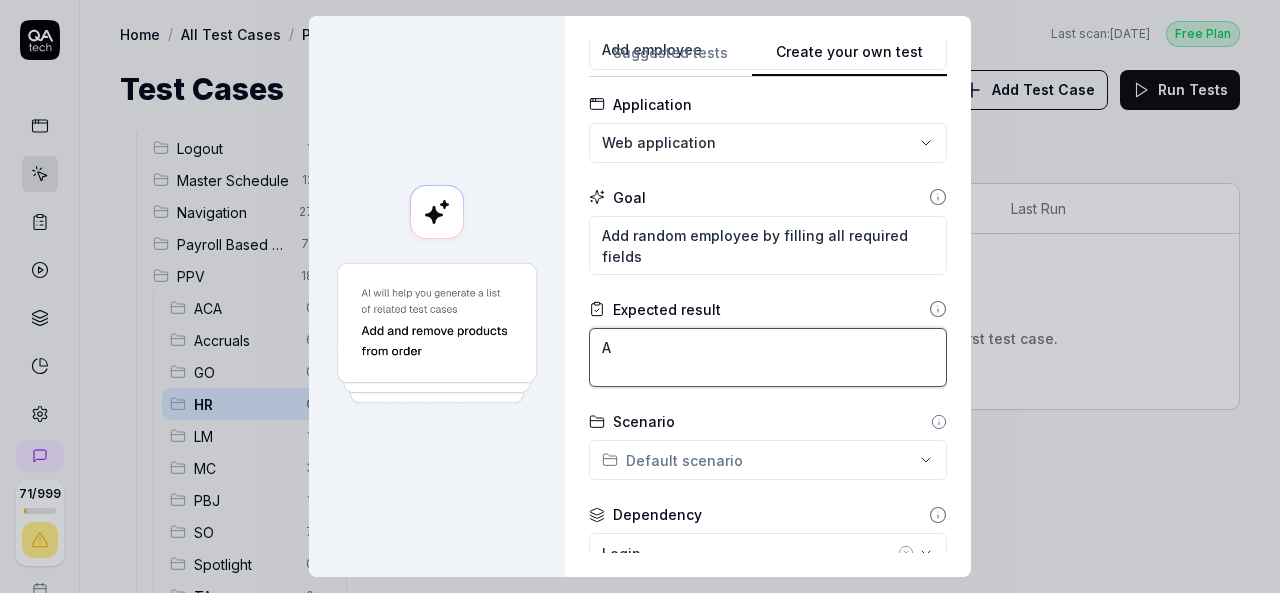 type on "*" 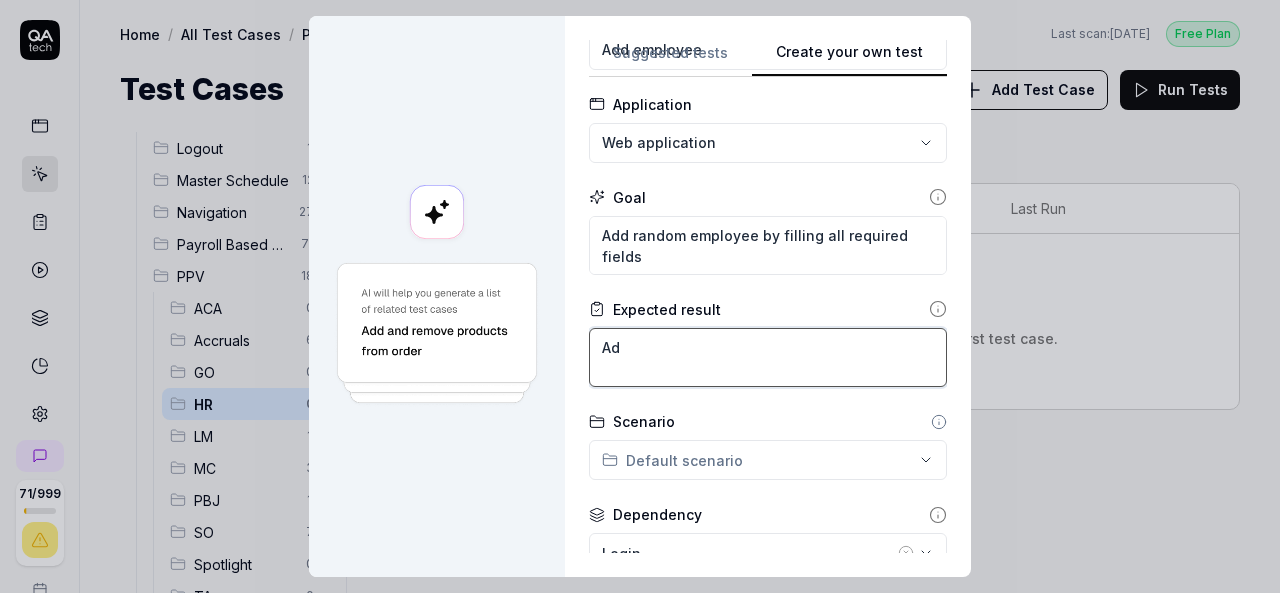 type on "*" 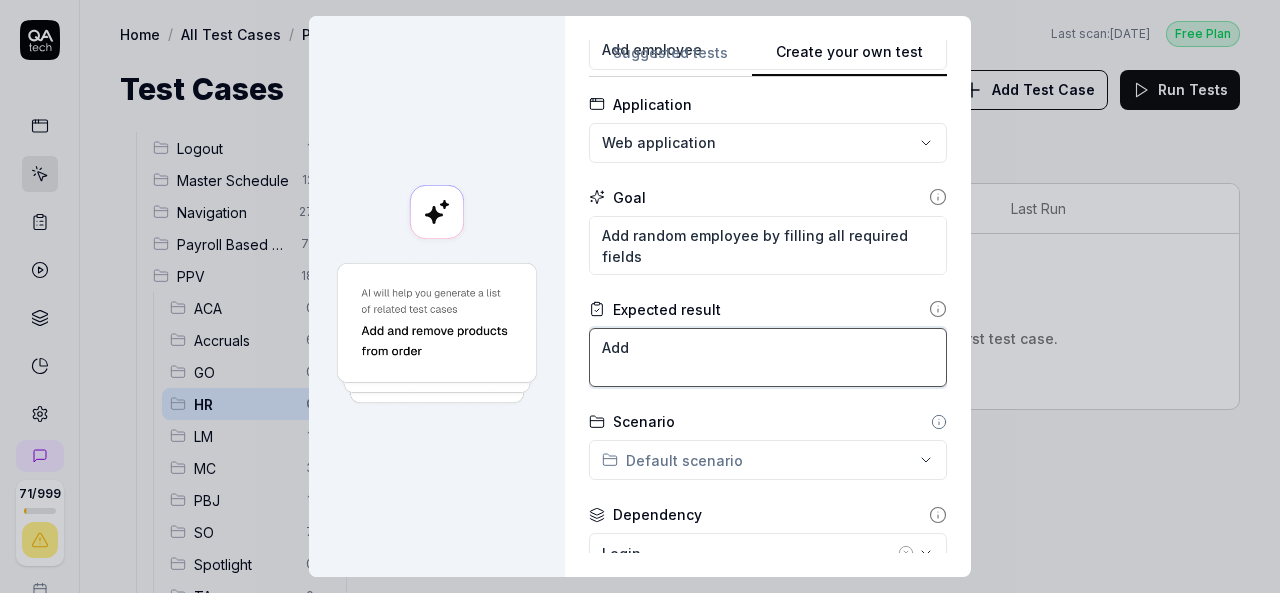 type on "*" 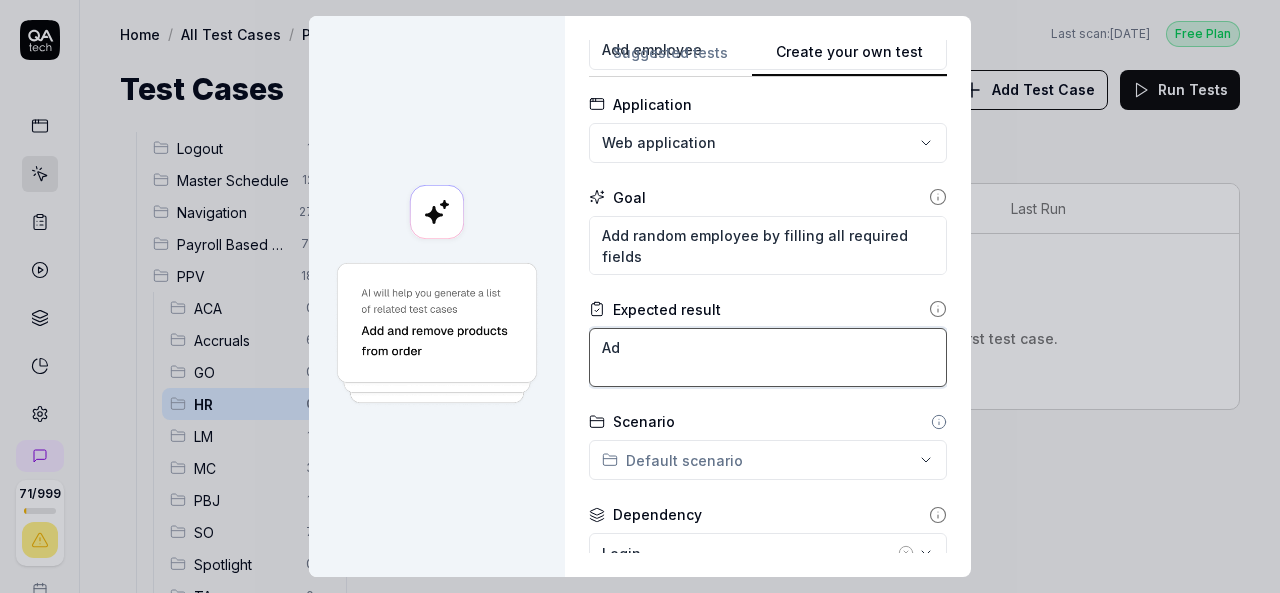 type on "*" 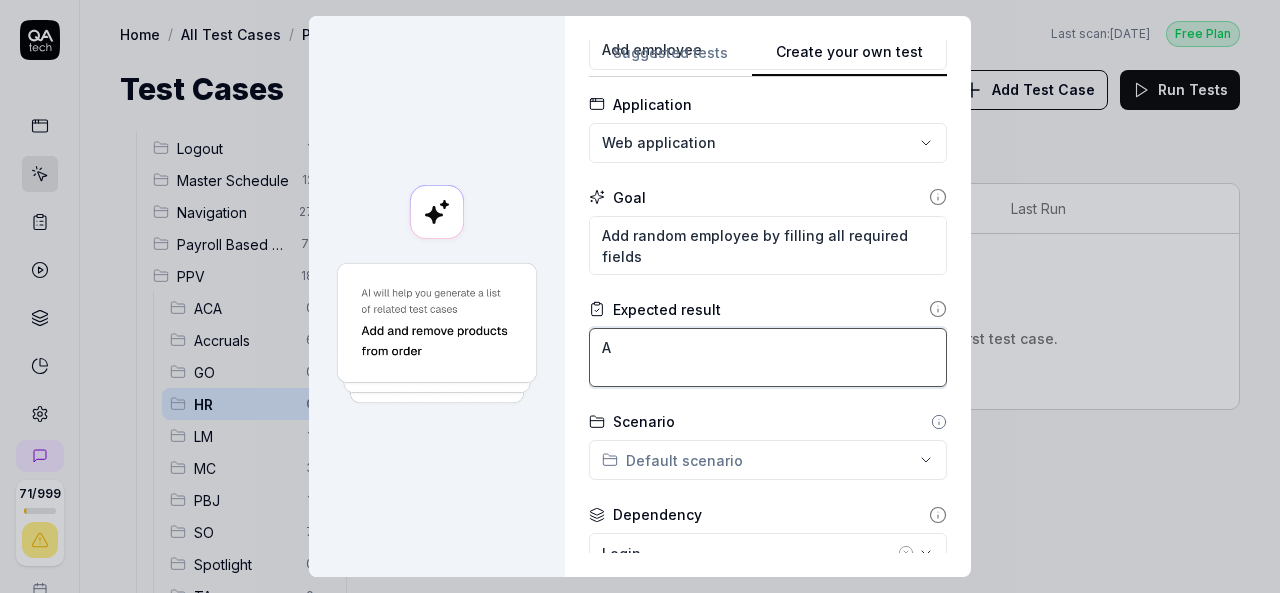 type 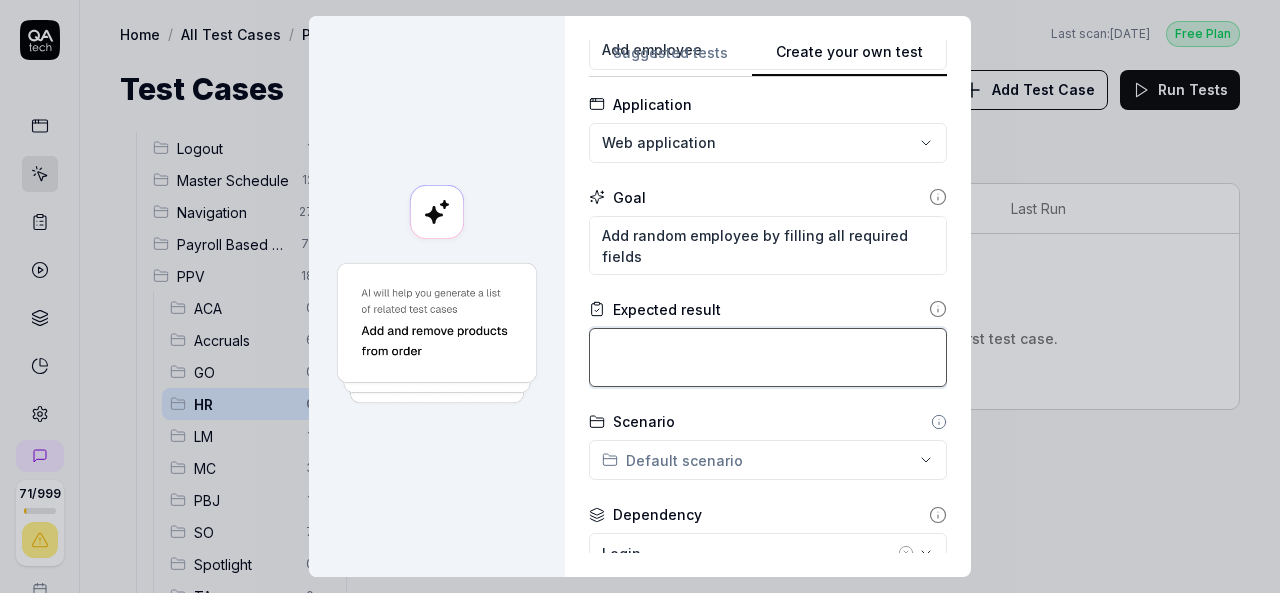 type on "*" 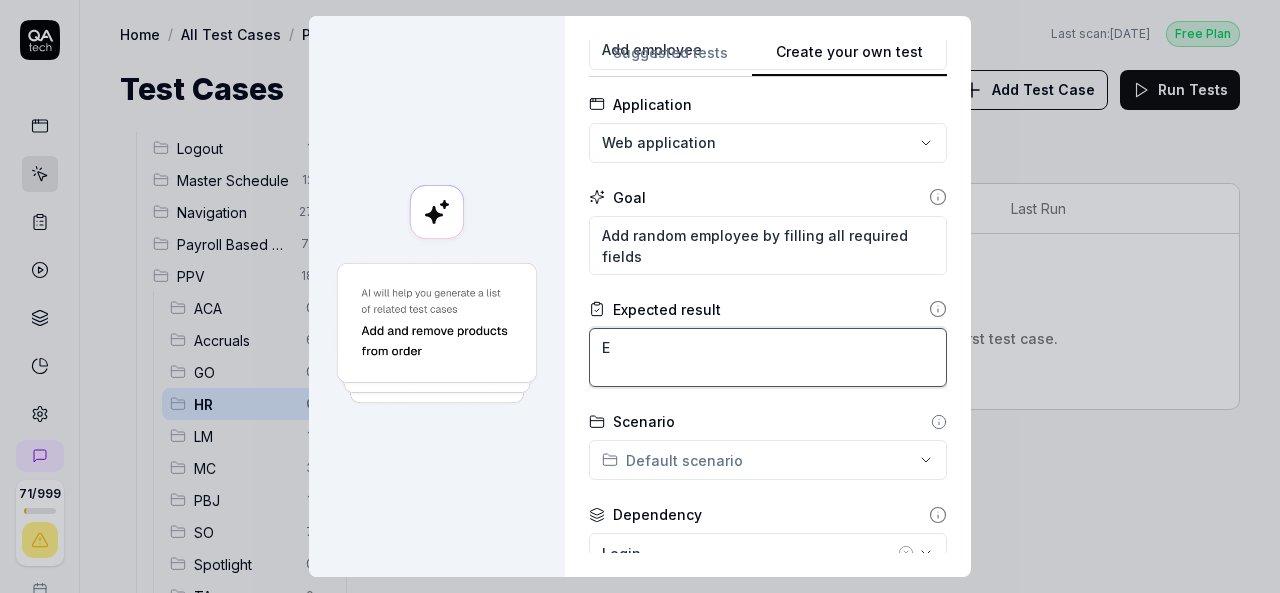type on "*" 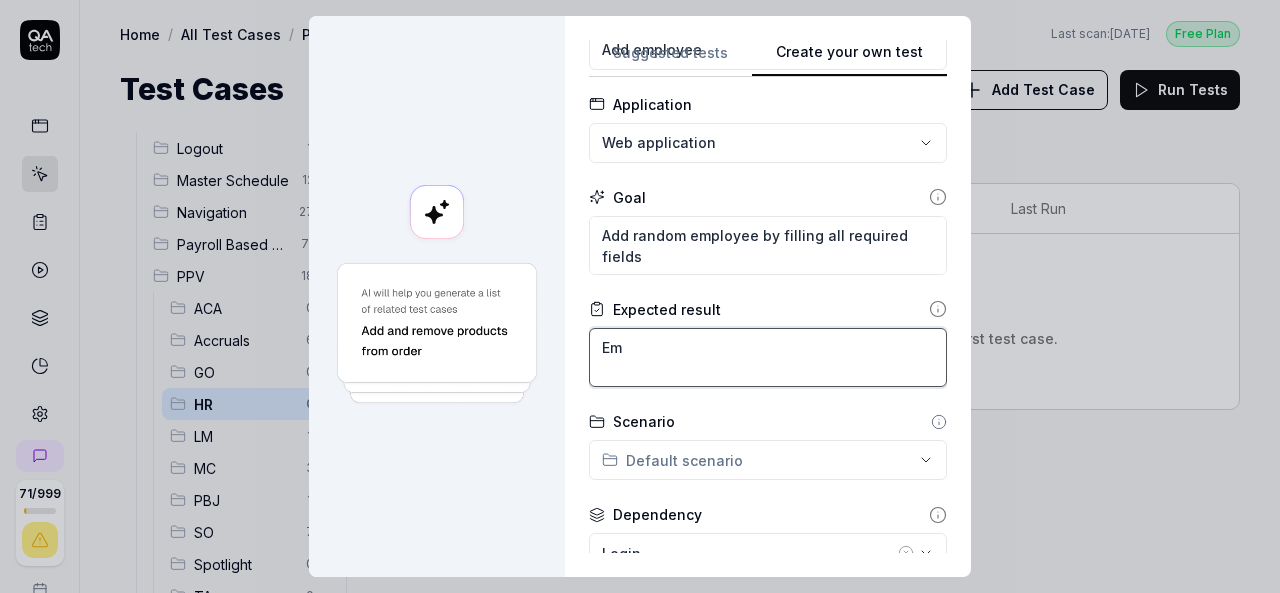 type on "*" 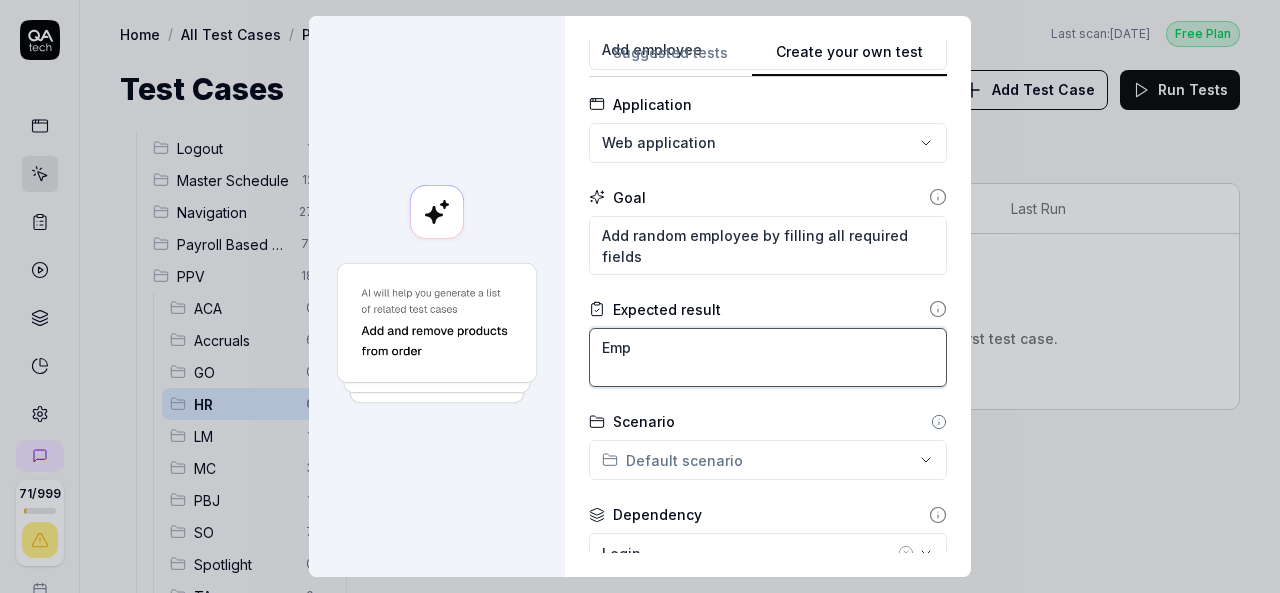 type on "*" 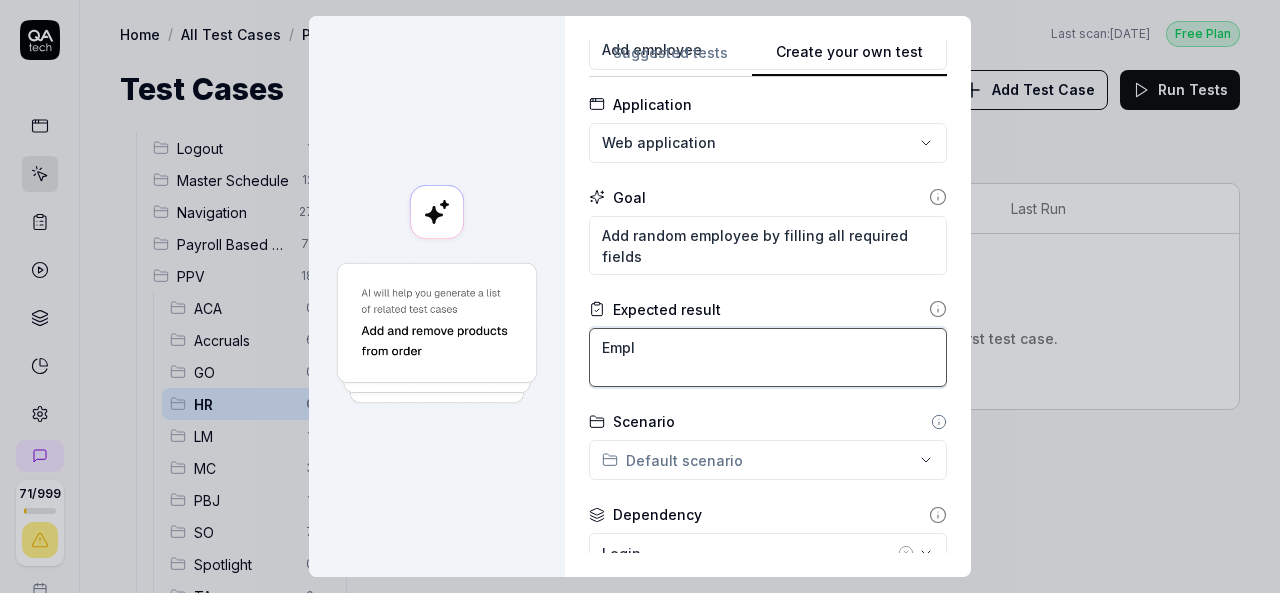 type on "*" 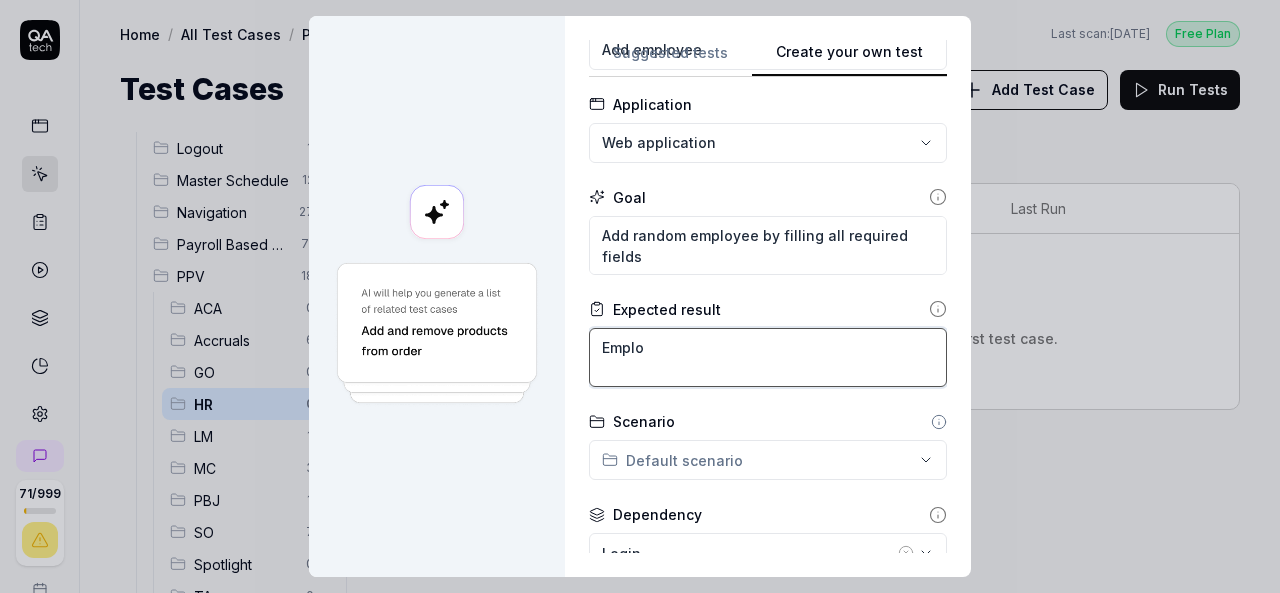 type on "*" 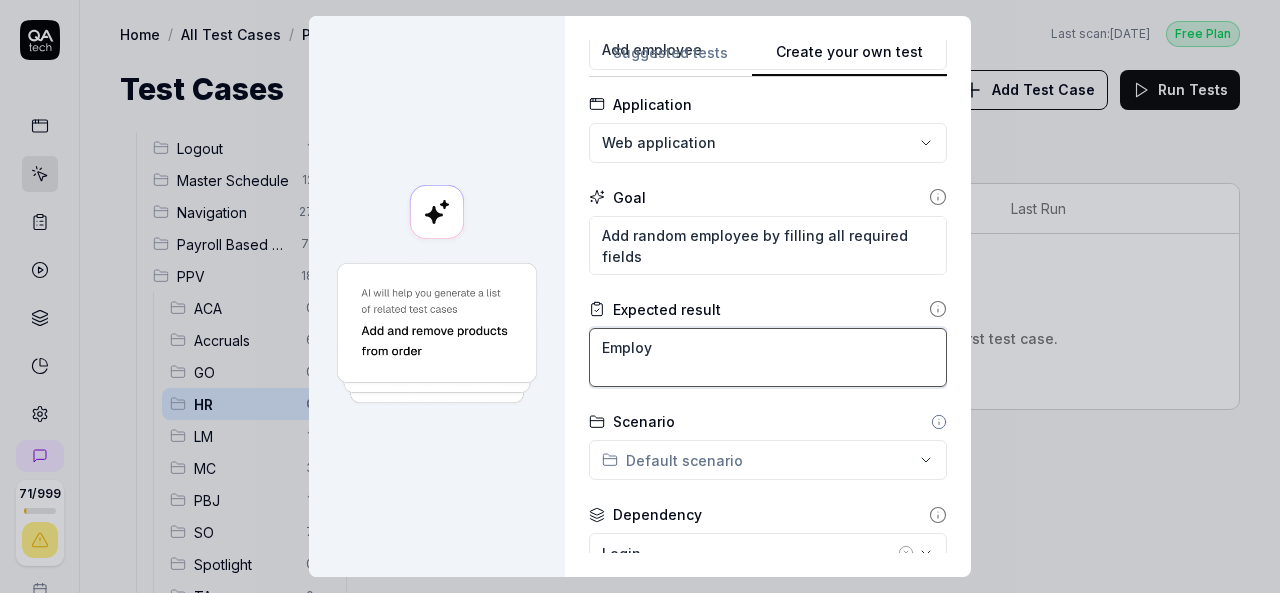 type on "*" 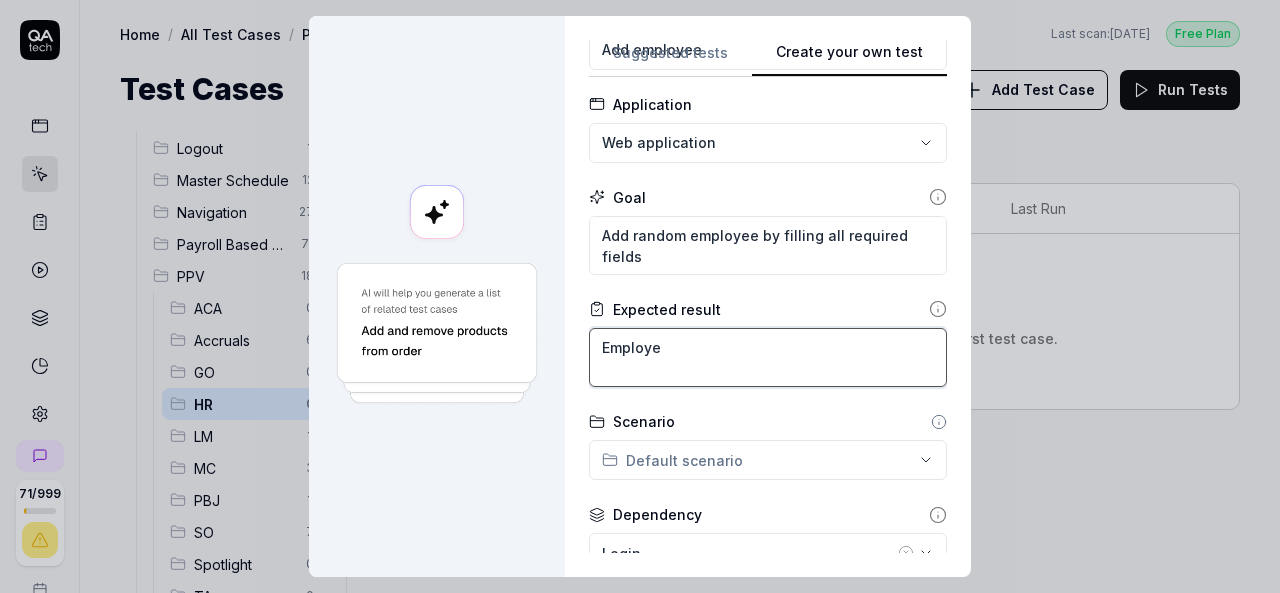 type on "*" 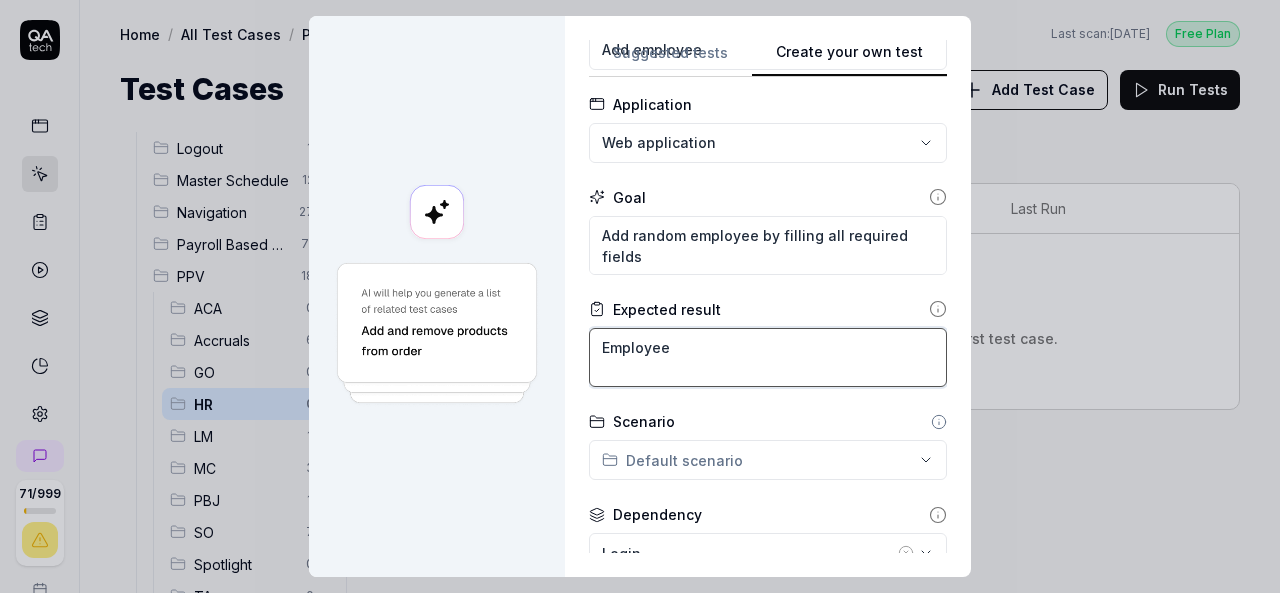 type on "*" 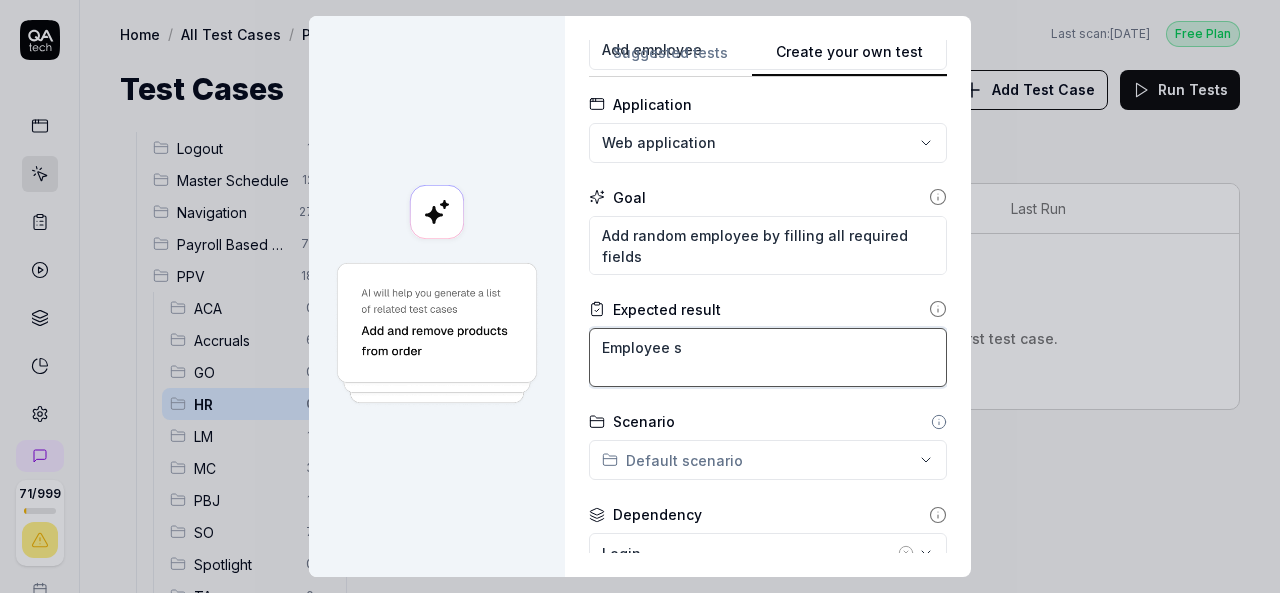 type on "*" 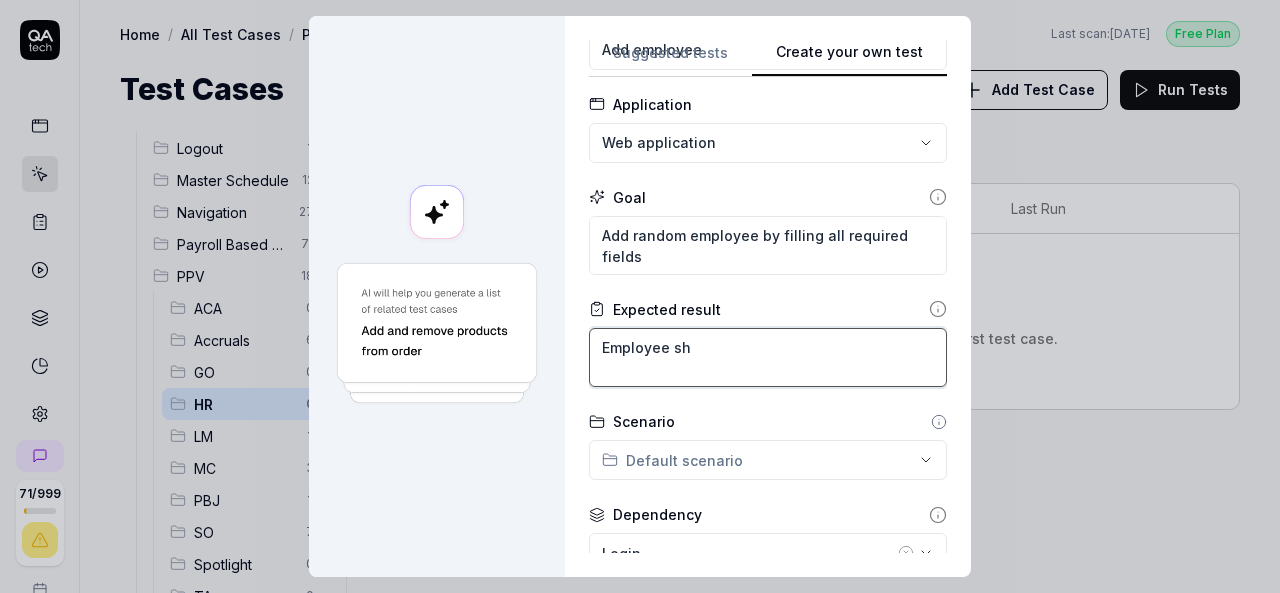 type on "*" 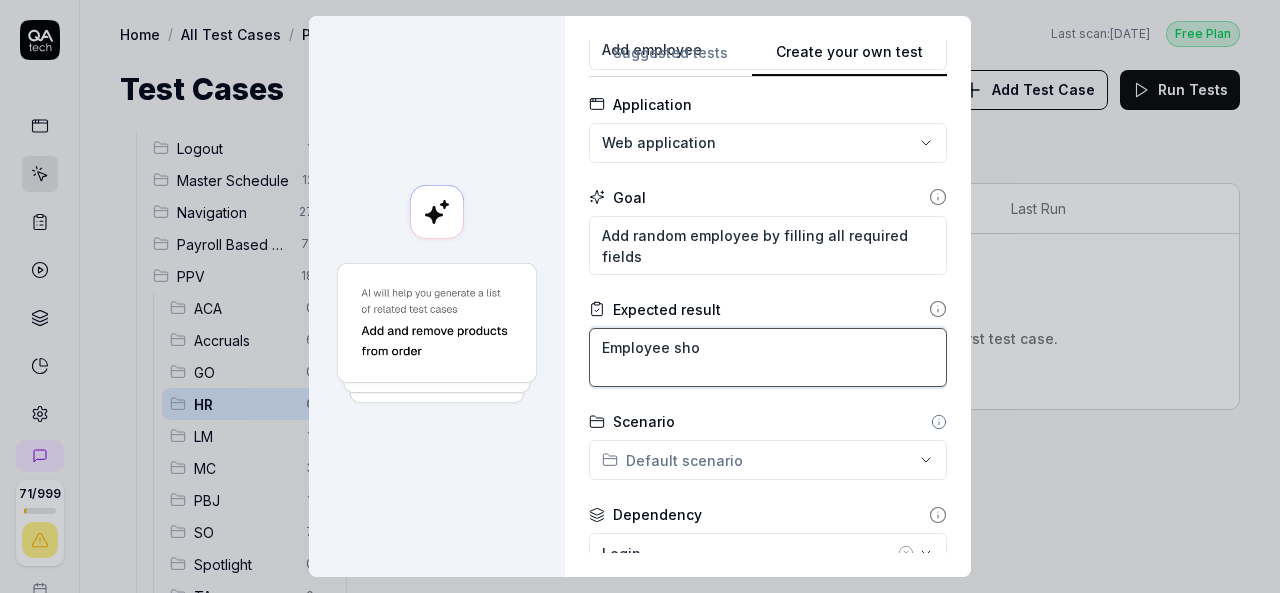 type on "*" 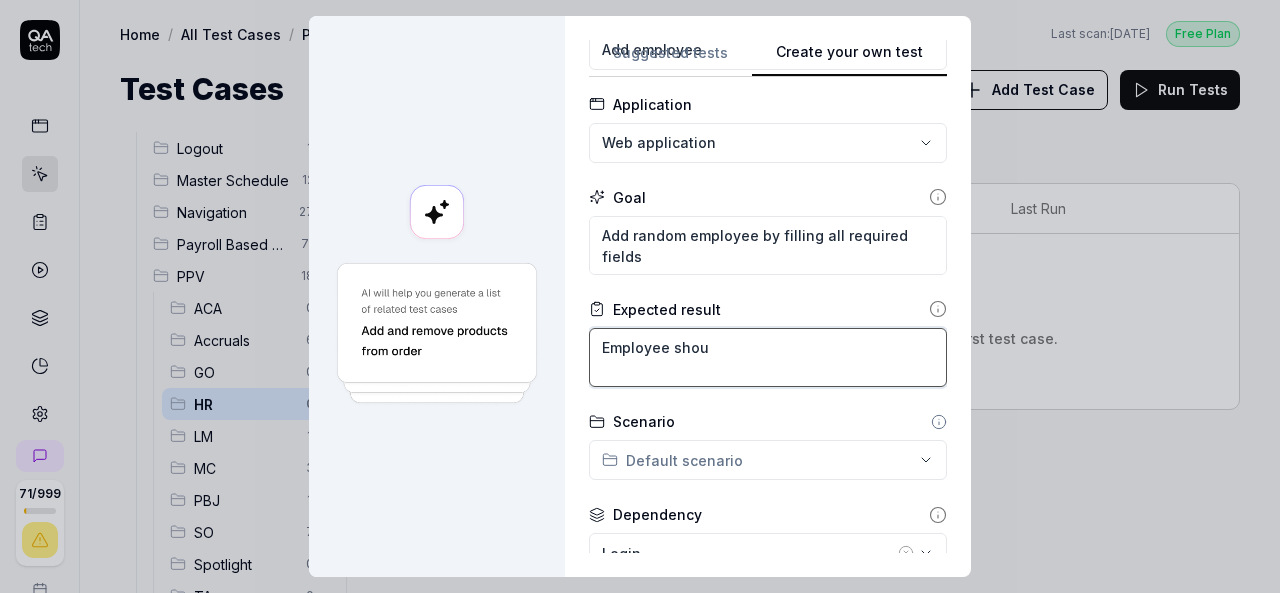 type on "*" 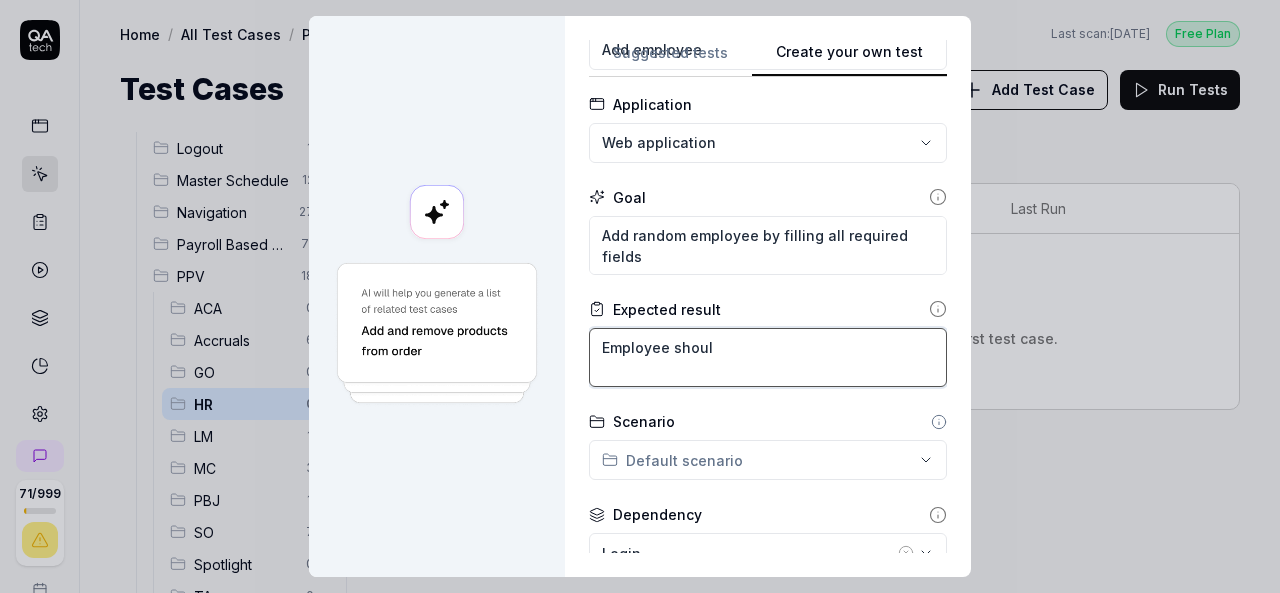 type on "*" 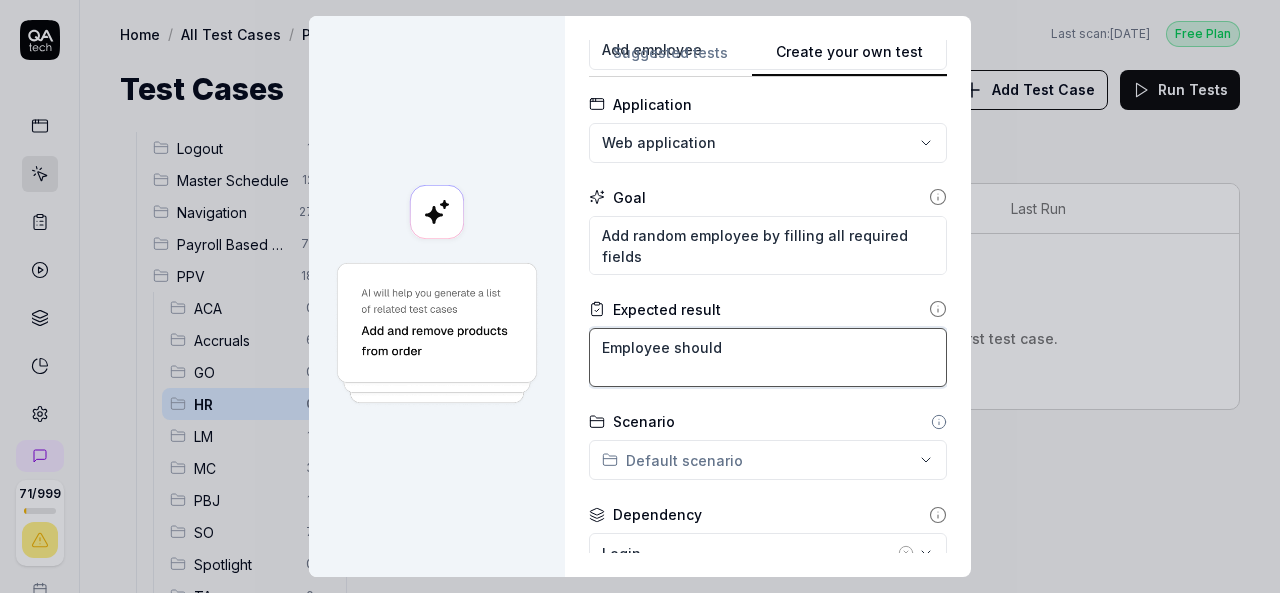 type on "*" 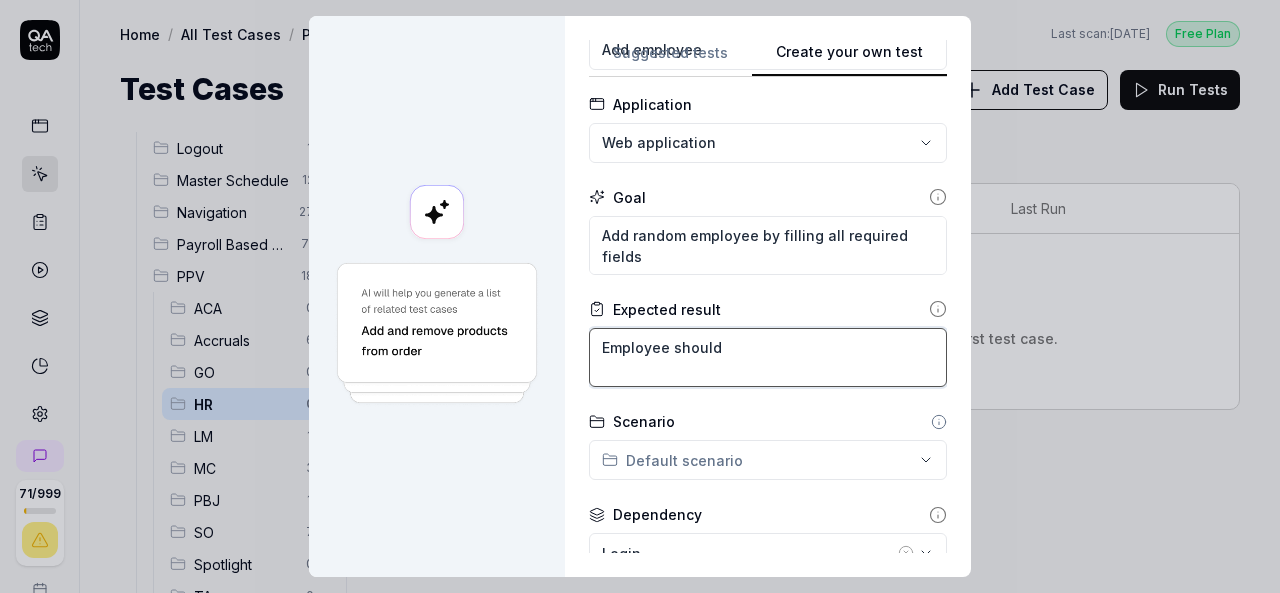 type on "*" 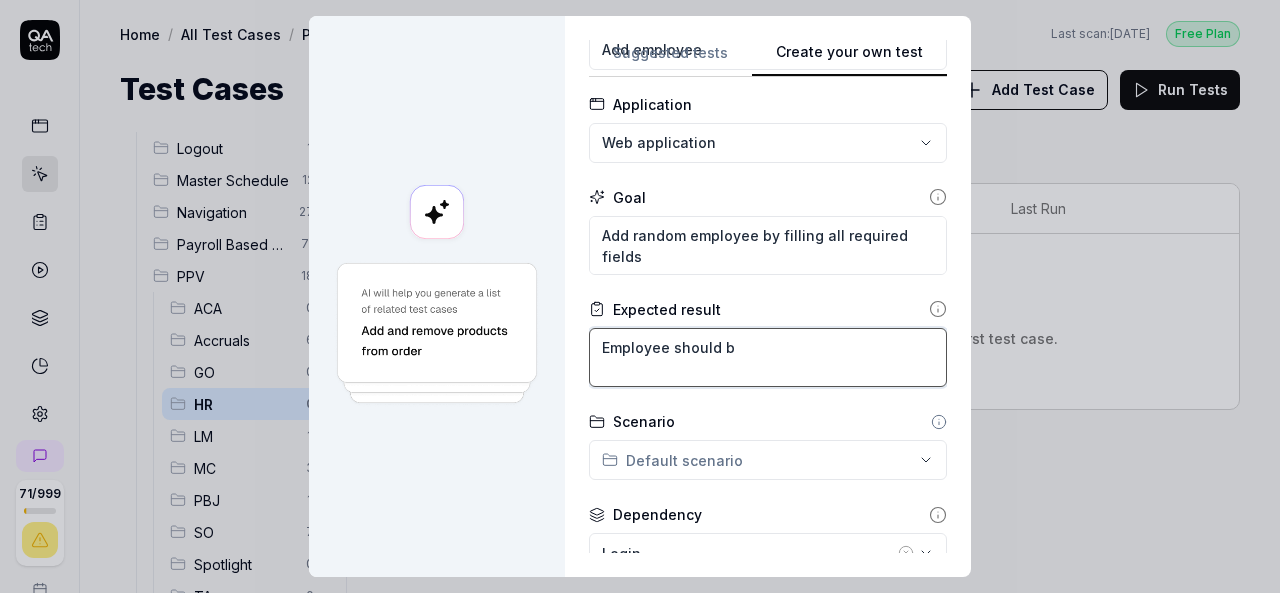 type on "*" 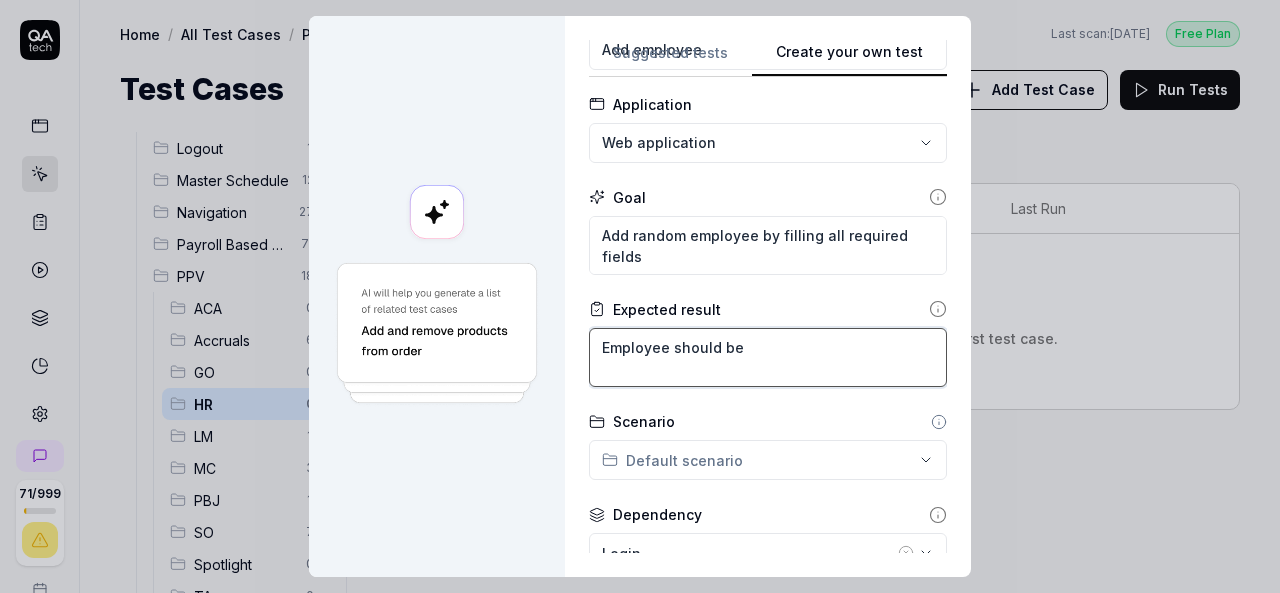 type on "*" 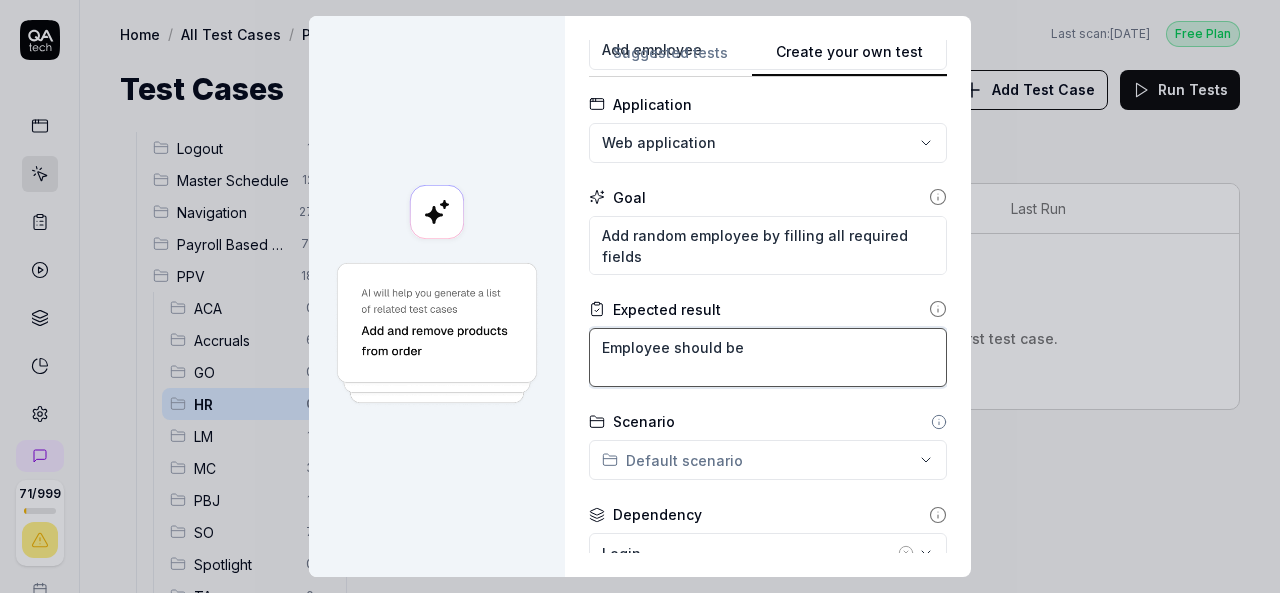 type on "*" 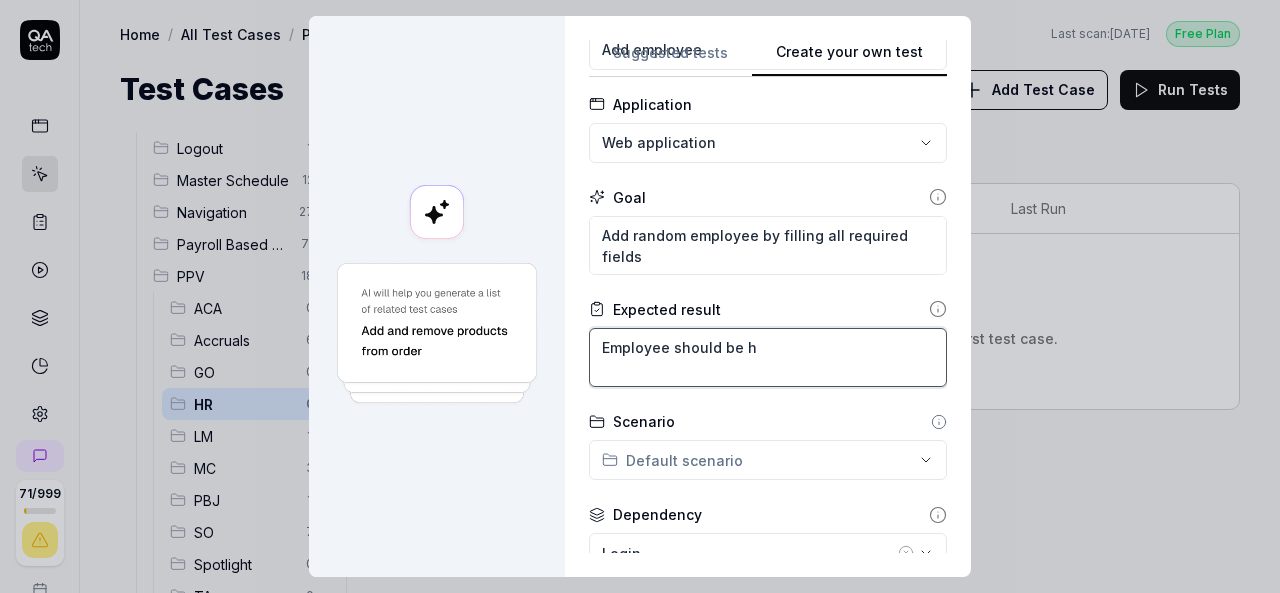 type on "*" 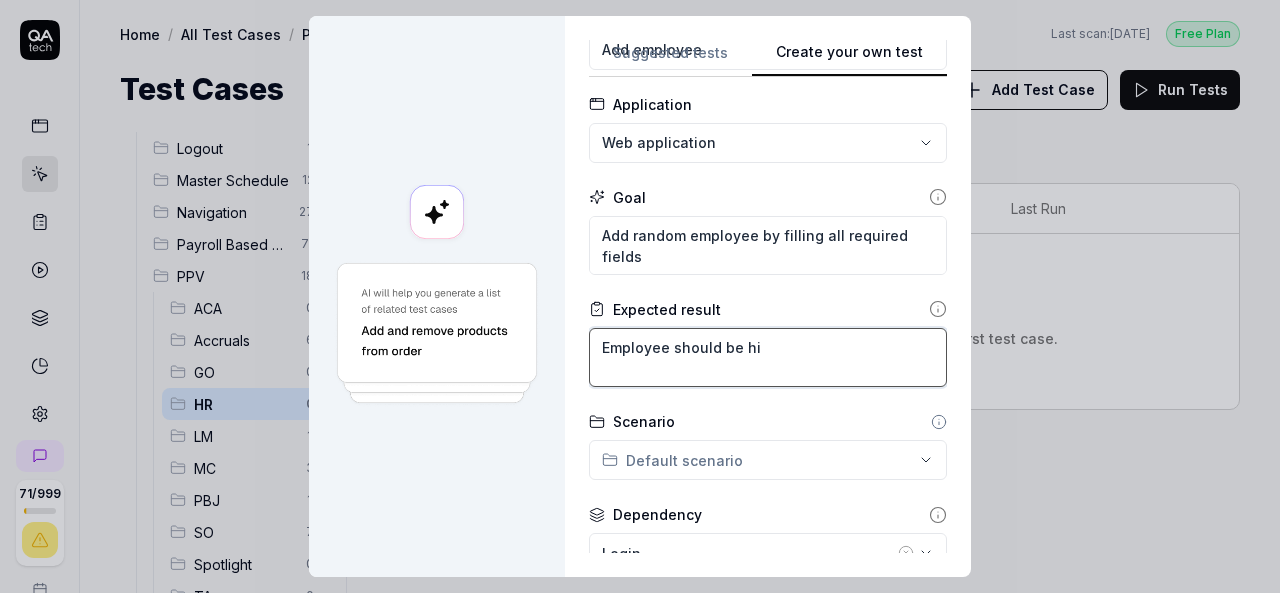type on "*" 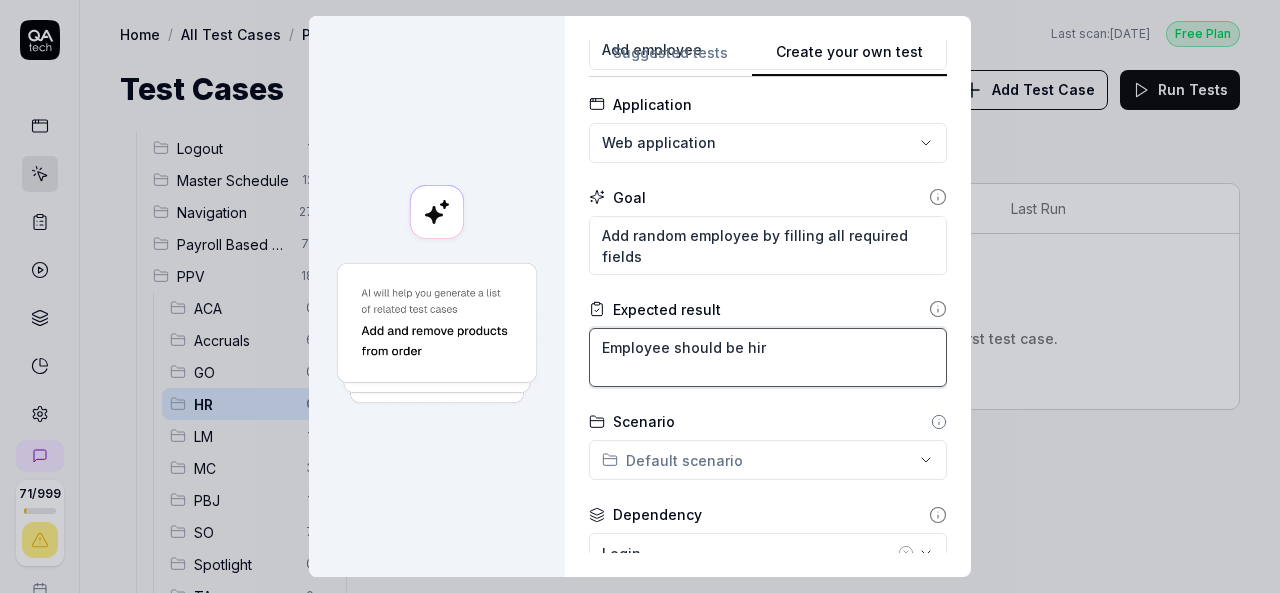 type on "*" 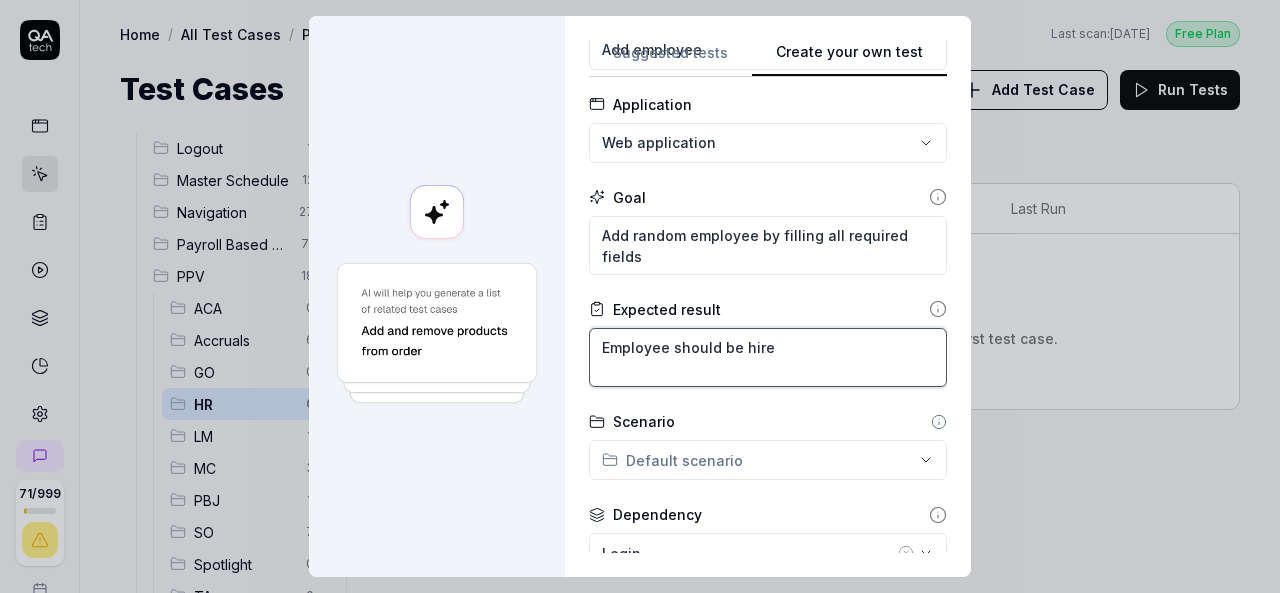 type on "*" 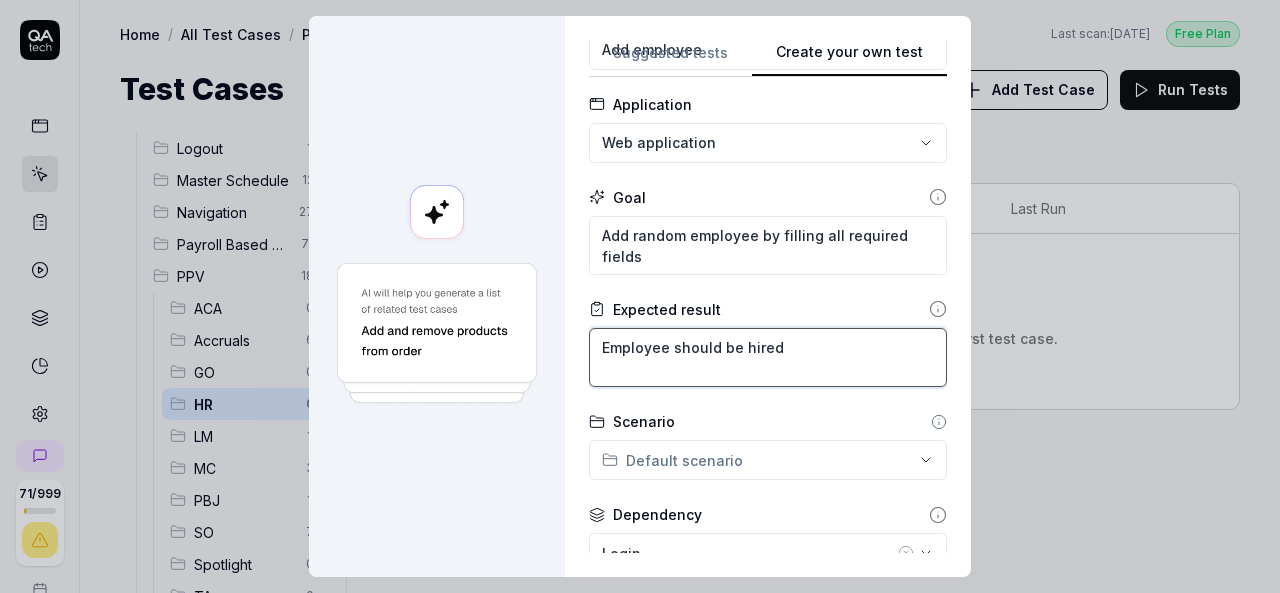 type on "*" 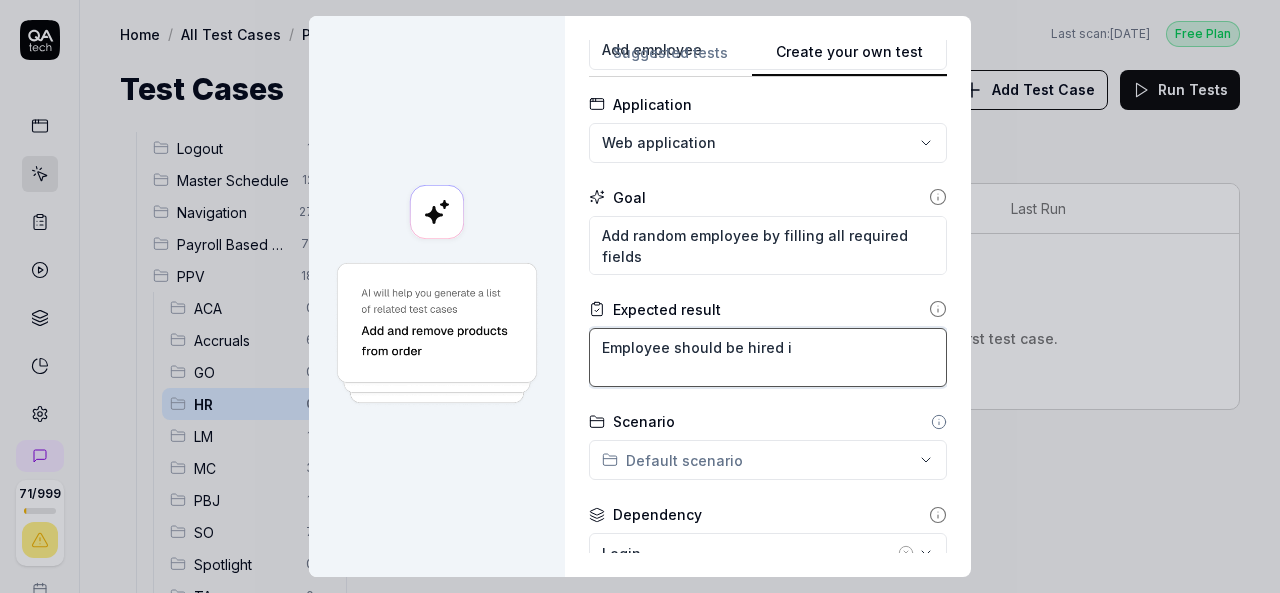 type on "*" 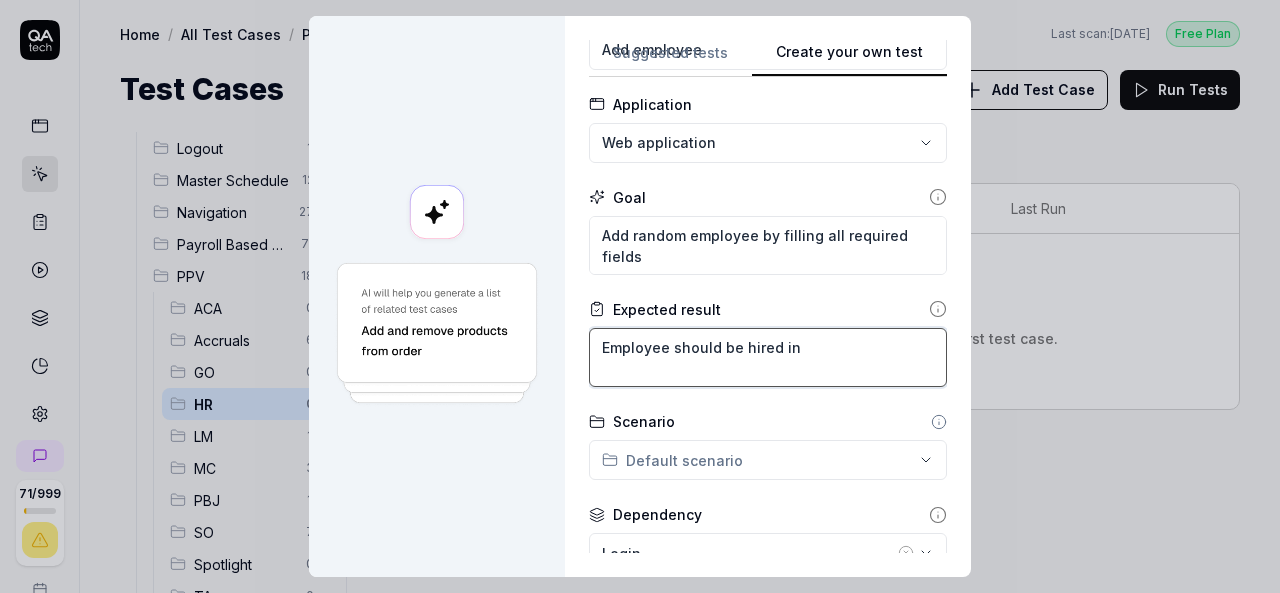type on "*" 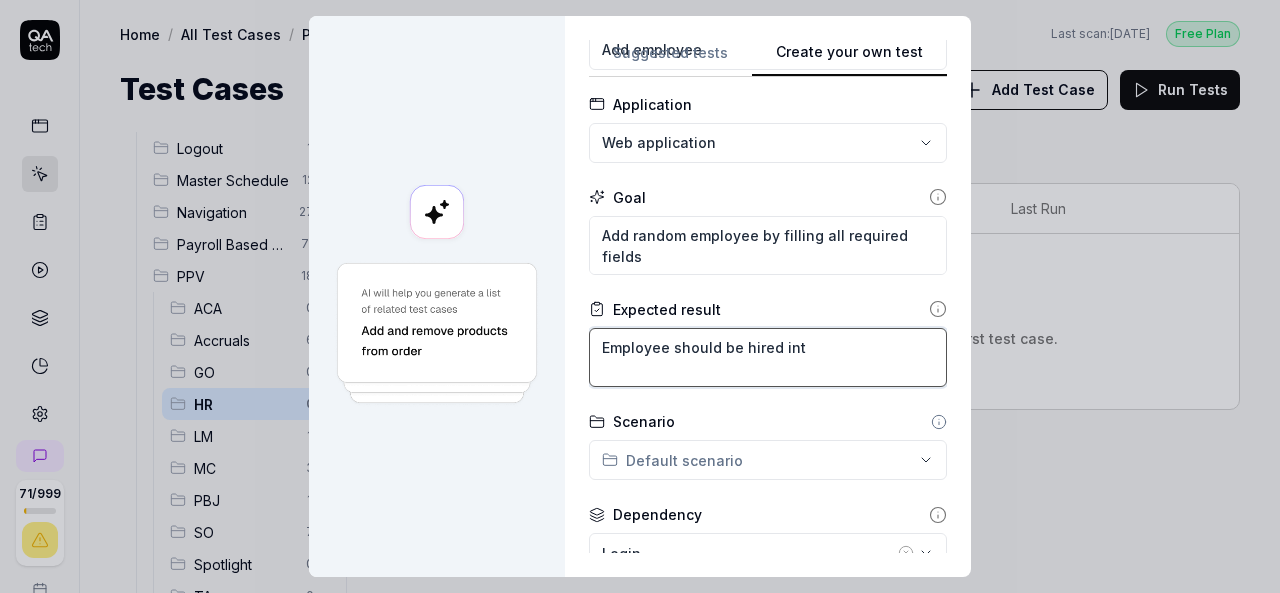 type on "*" 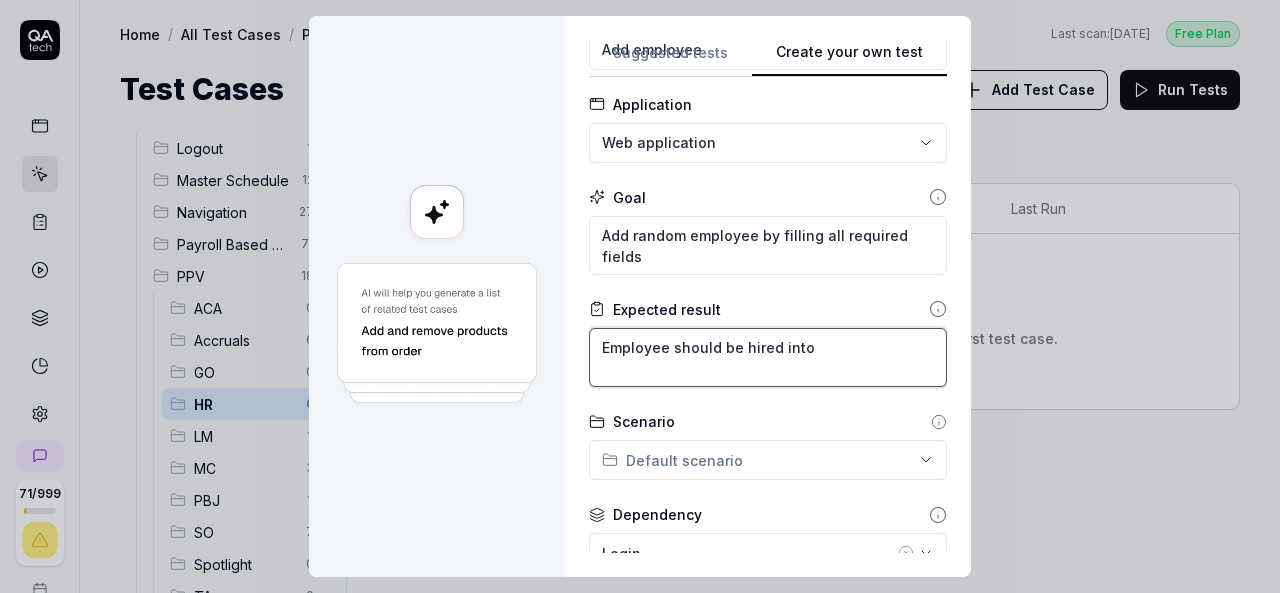 type on "*" 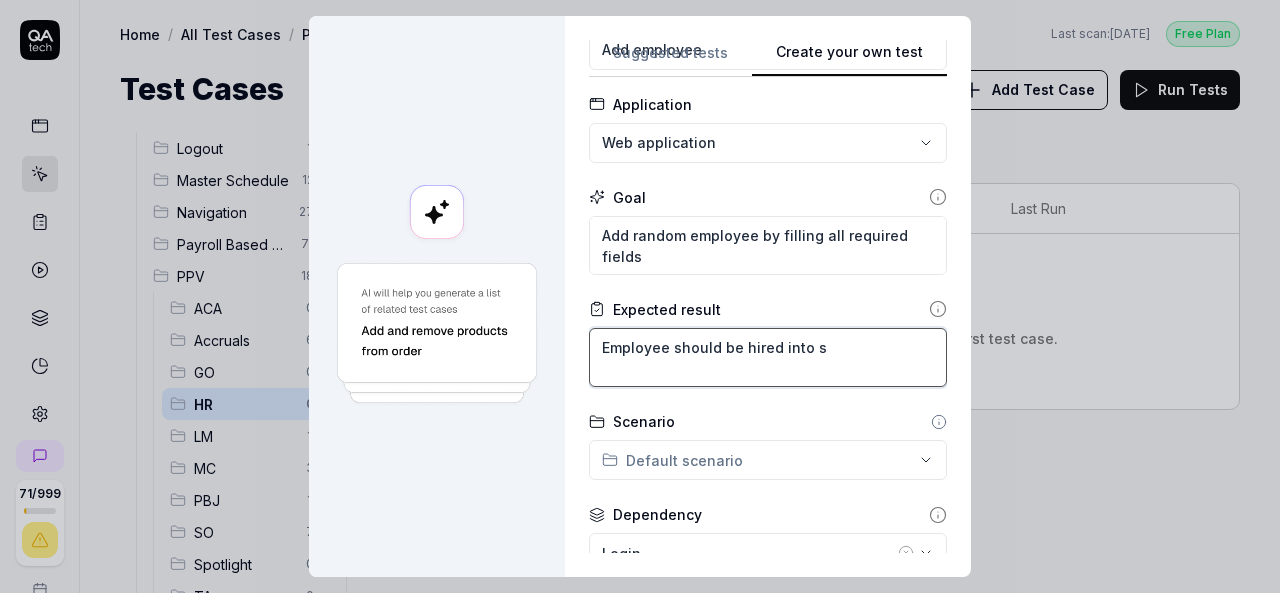 type on "*" 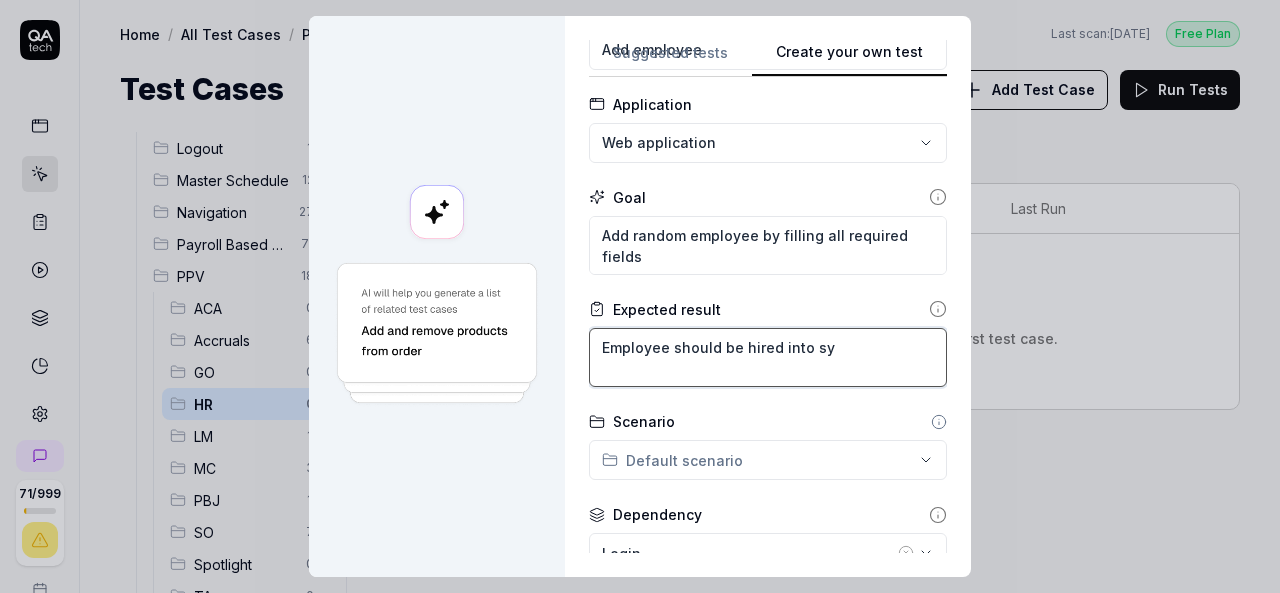 type on "*" 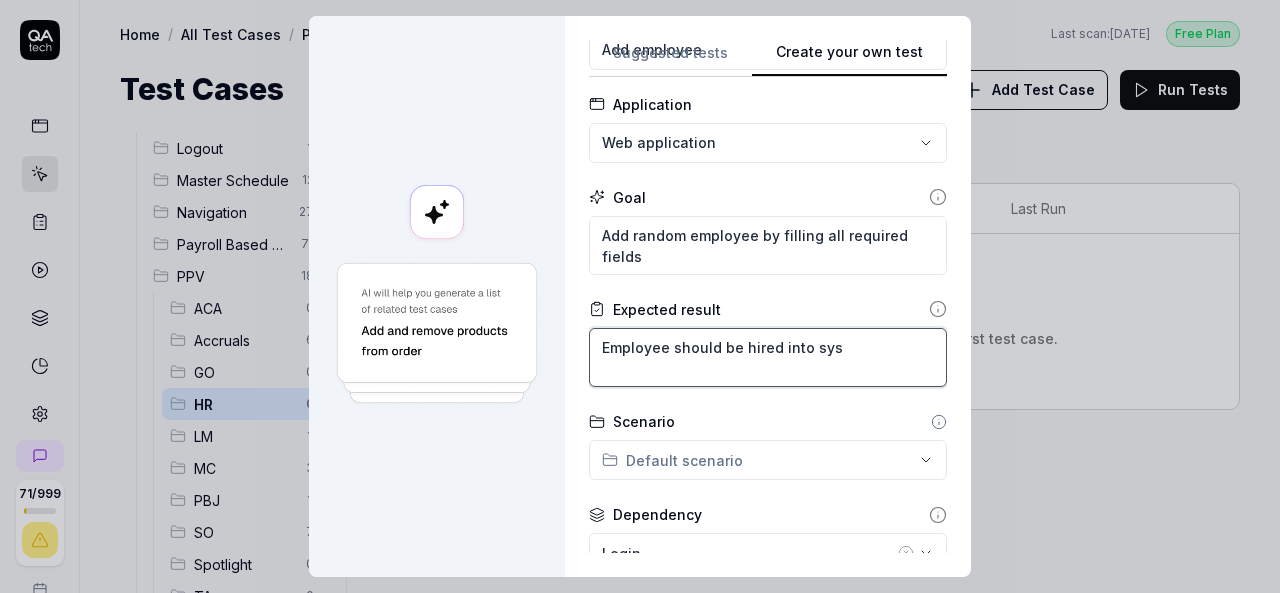 type on "*" 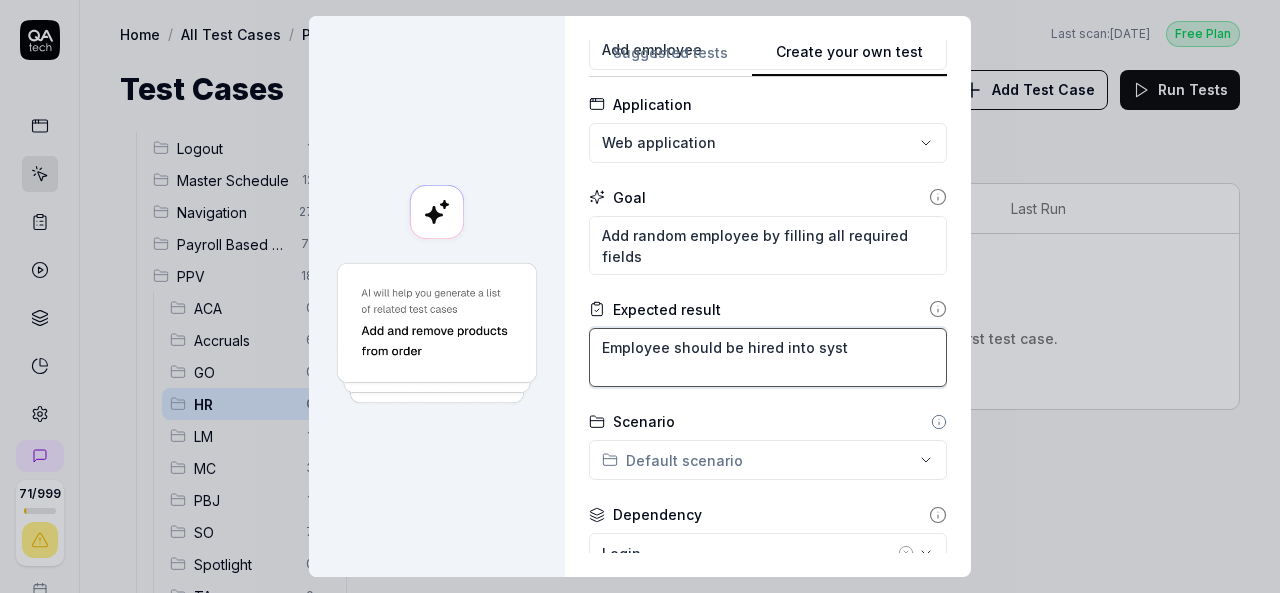type on "*" 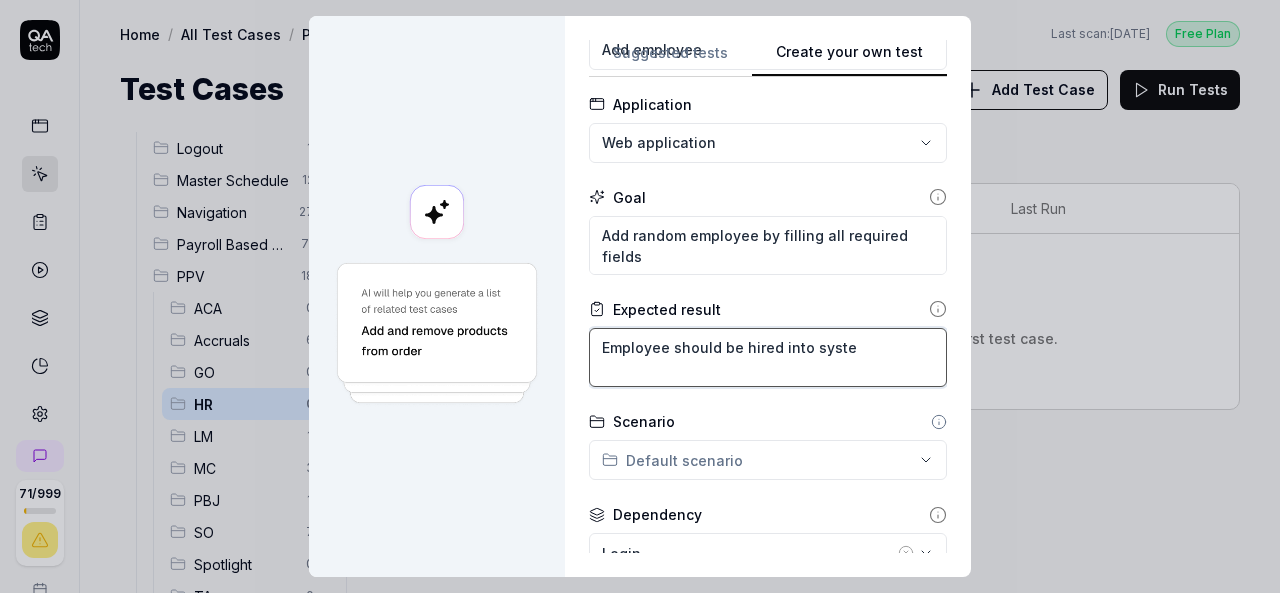 type on "*" 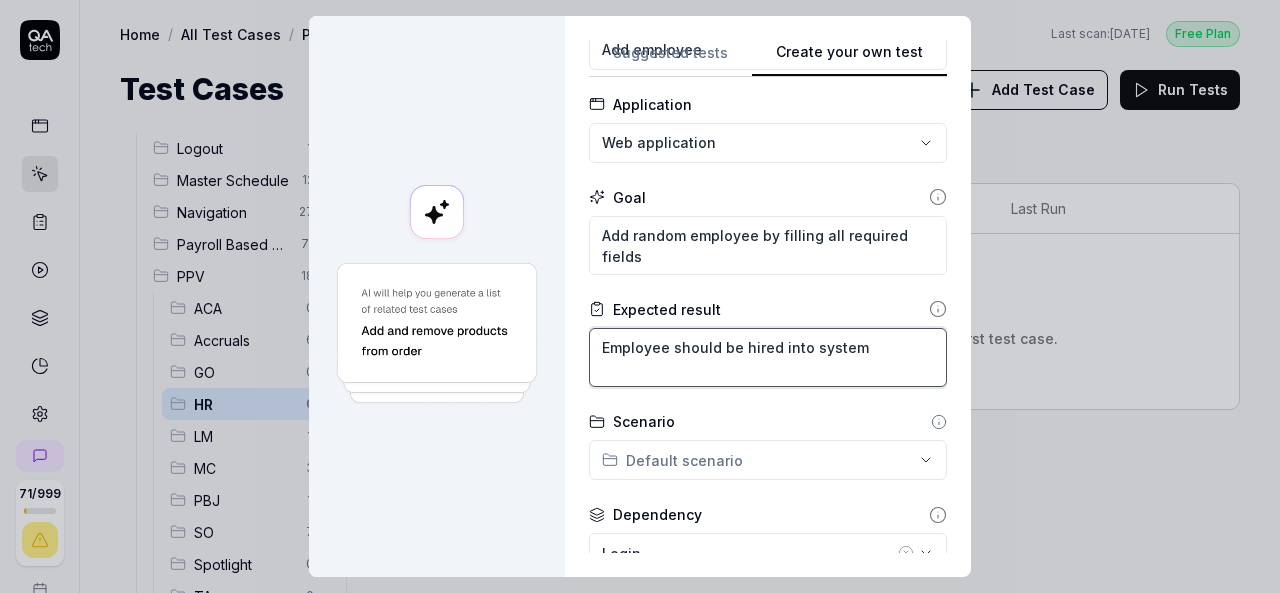 click on "Employee should be hired into system" at bounding box center (768, 357) 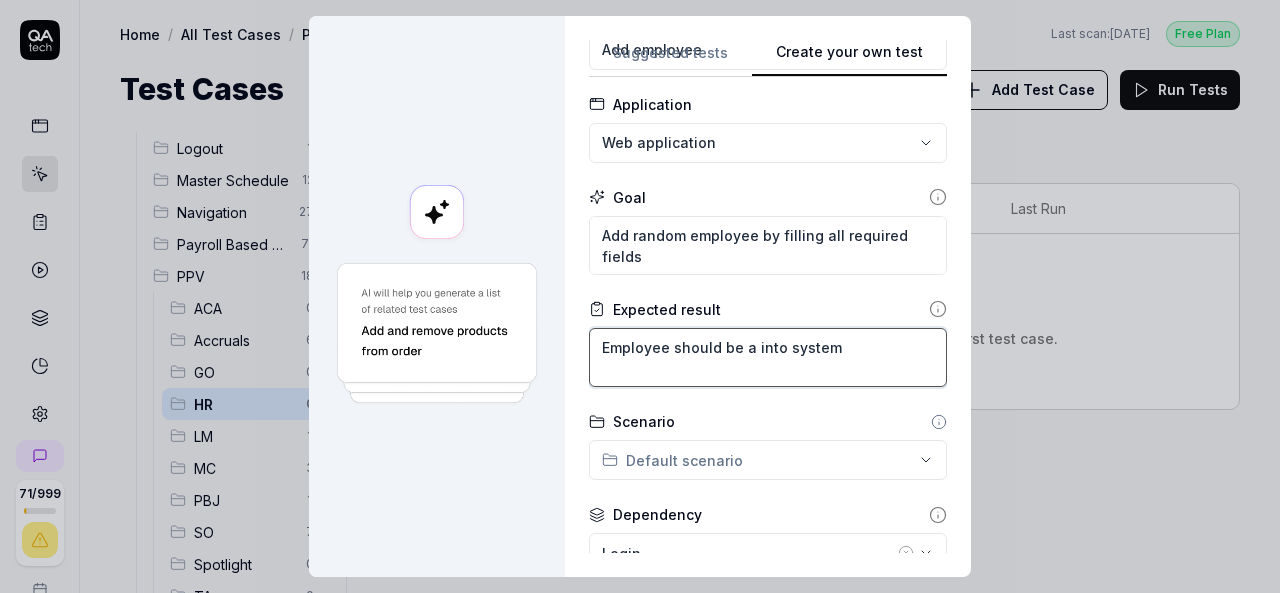 type on "*" 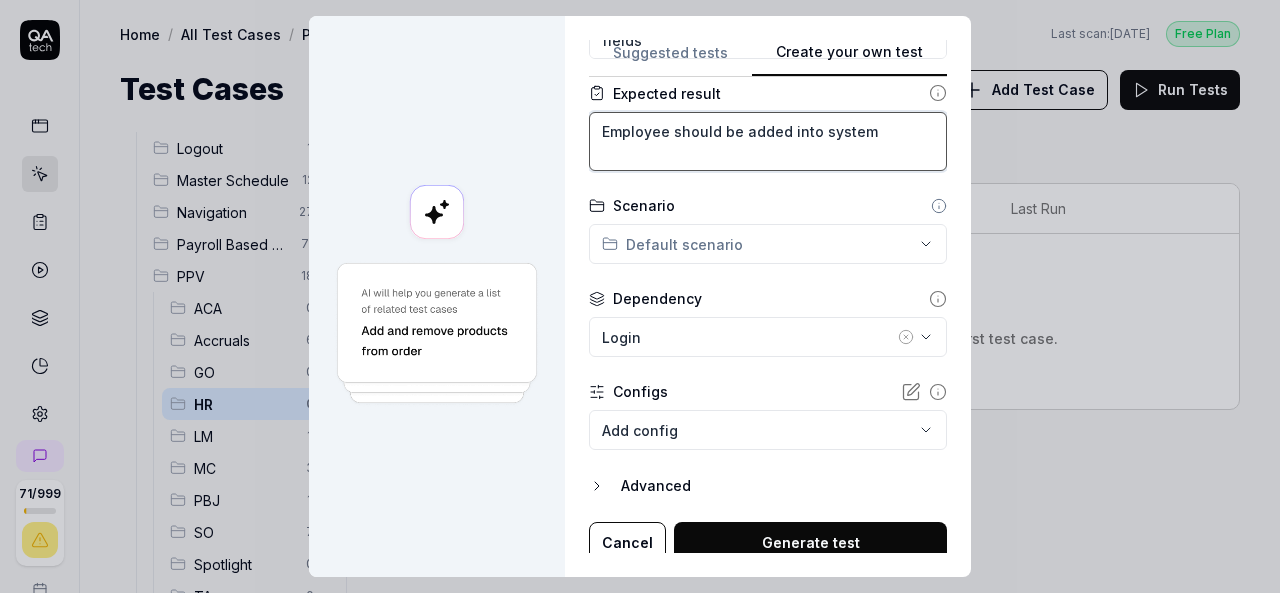 scroll, scrollTop: 324, scrollLeft: 0, axis: vertical 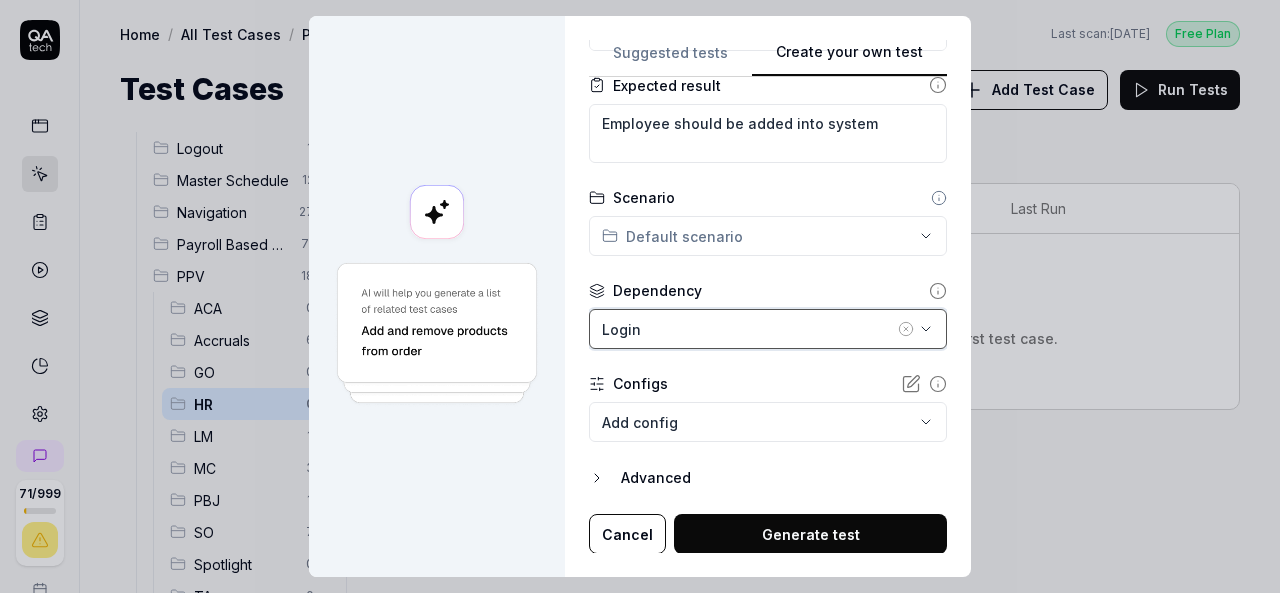 click 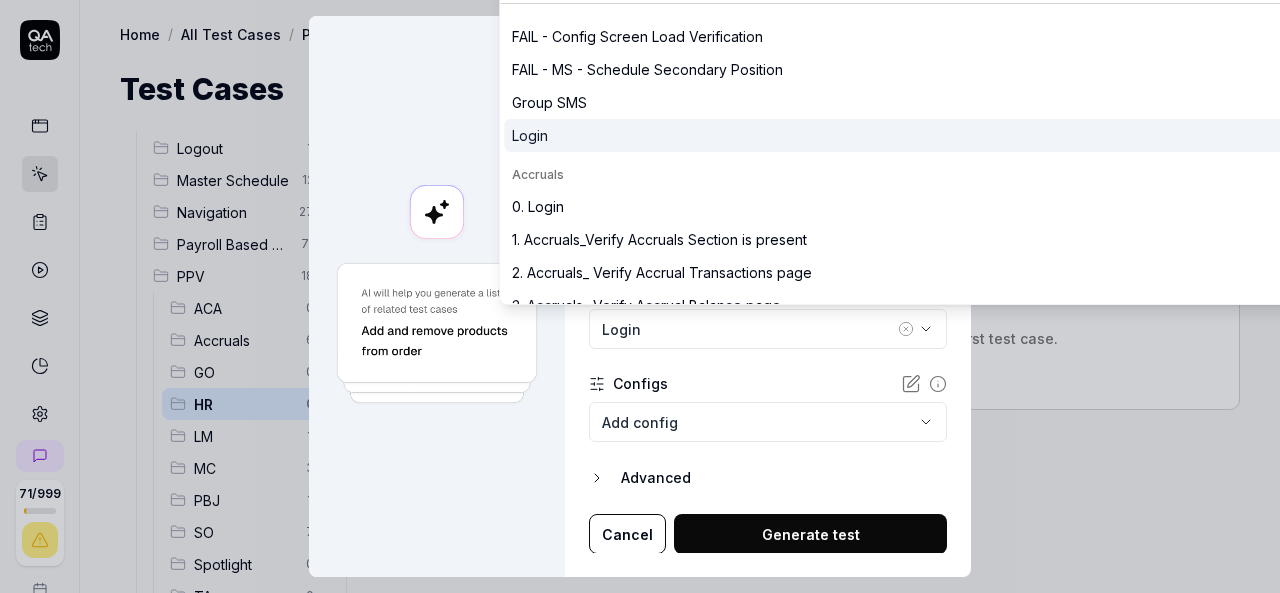 click on "Login" at bounding box center [901, 135] 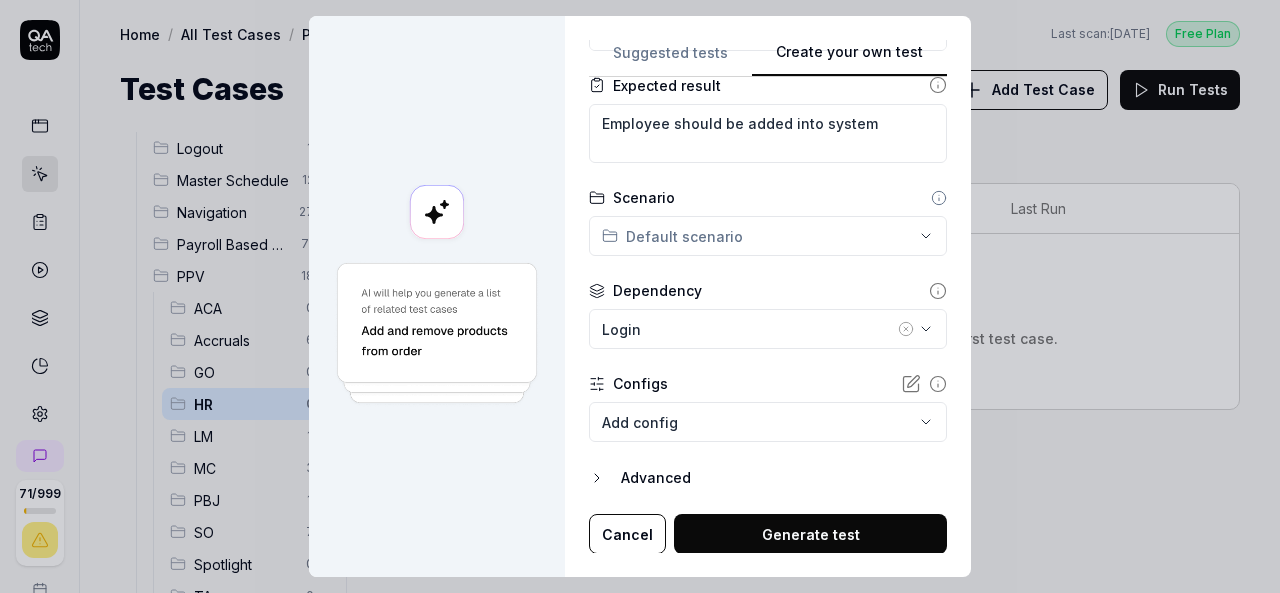 click on "Generate test" at bounding box center (810, 534) 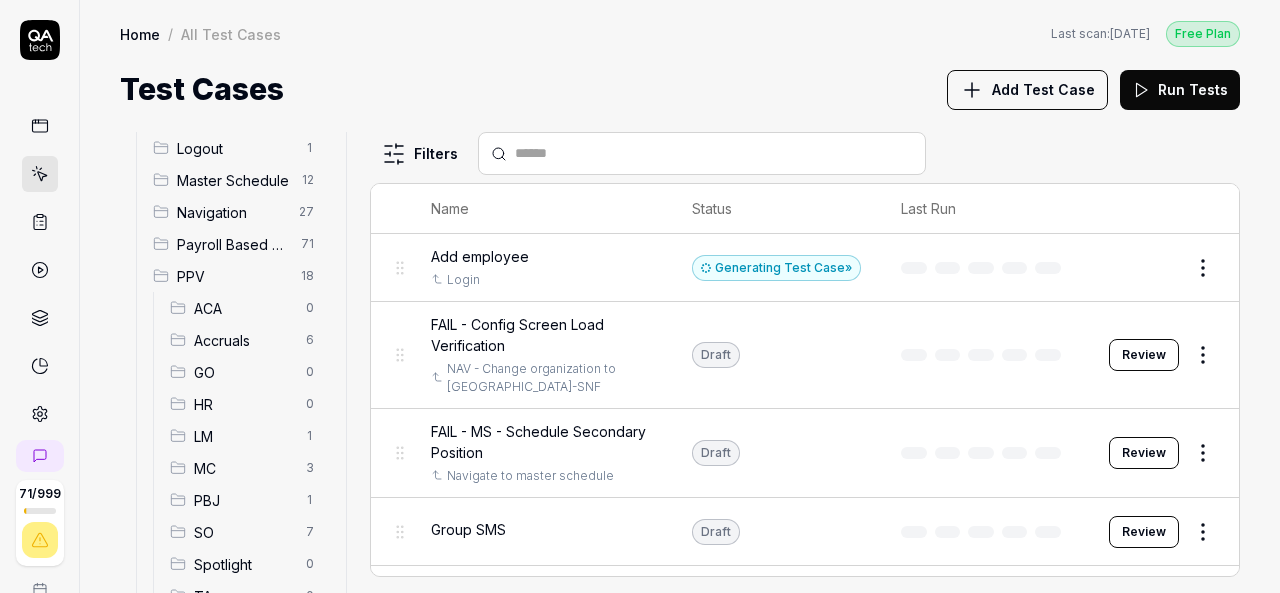 click on "Generating Test Case  »" at bounding box center [776, 268] 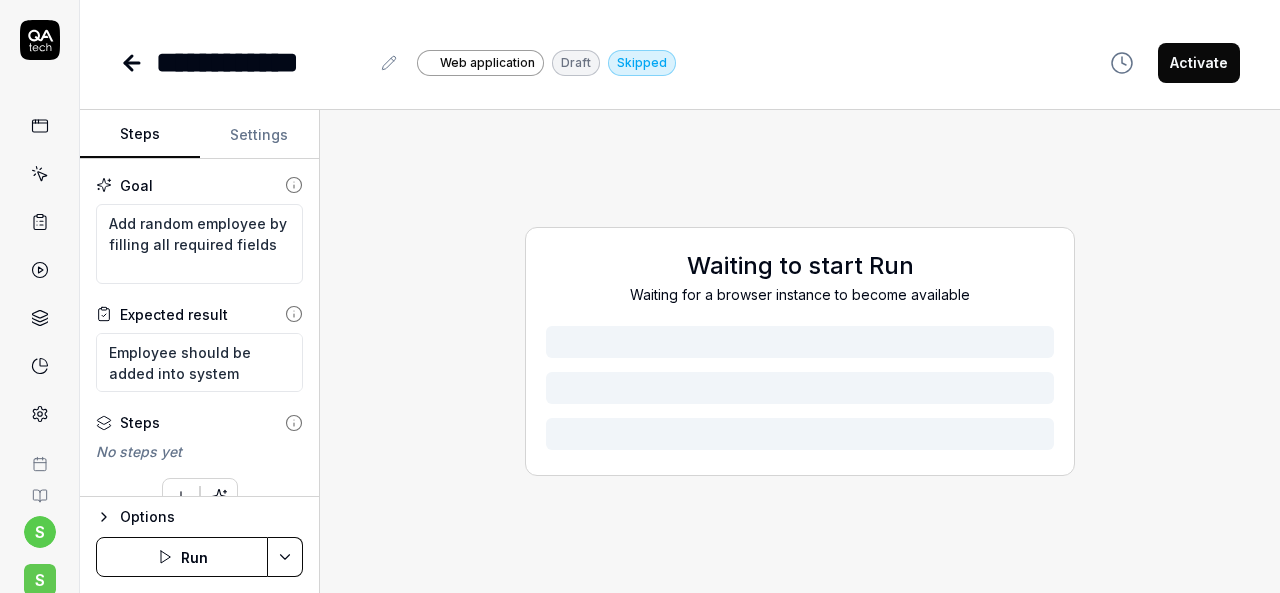 scroll, scrollTop: 0, scrollLeft: 0, axis: both 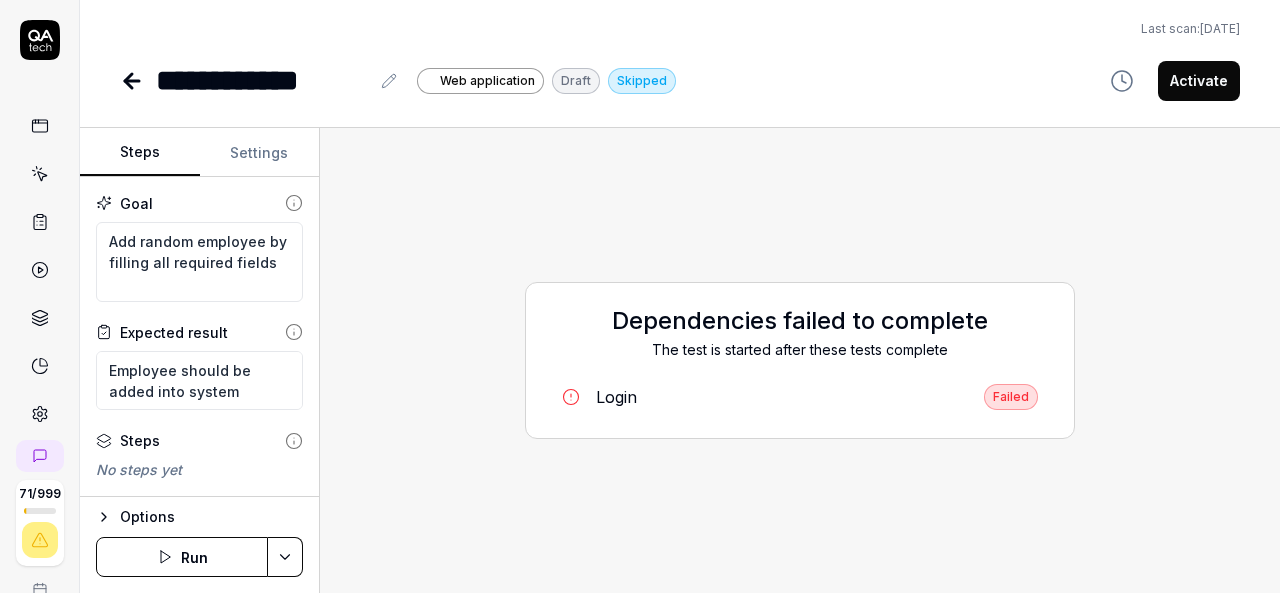 click on "Login" at bounding box center (616, 397) 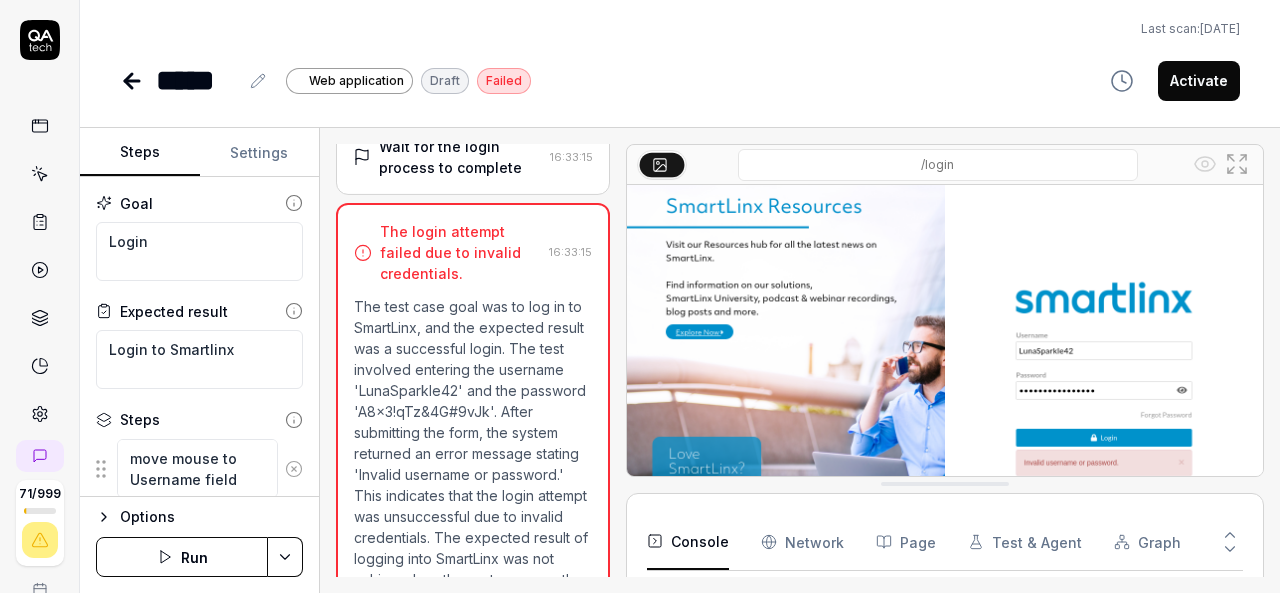 scroll, scrollTop: 774, scrollLeft: 0, axis: vertical 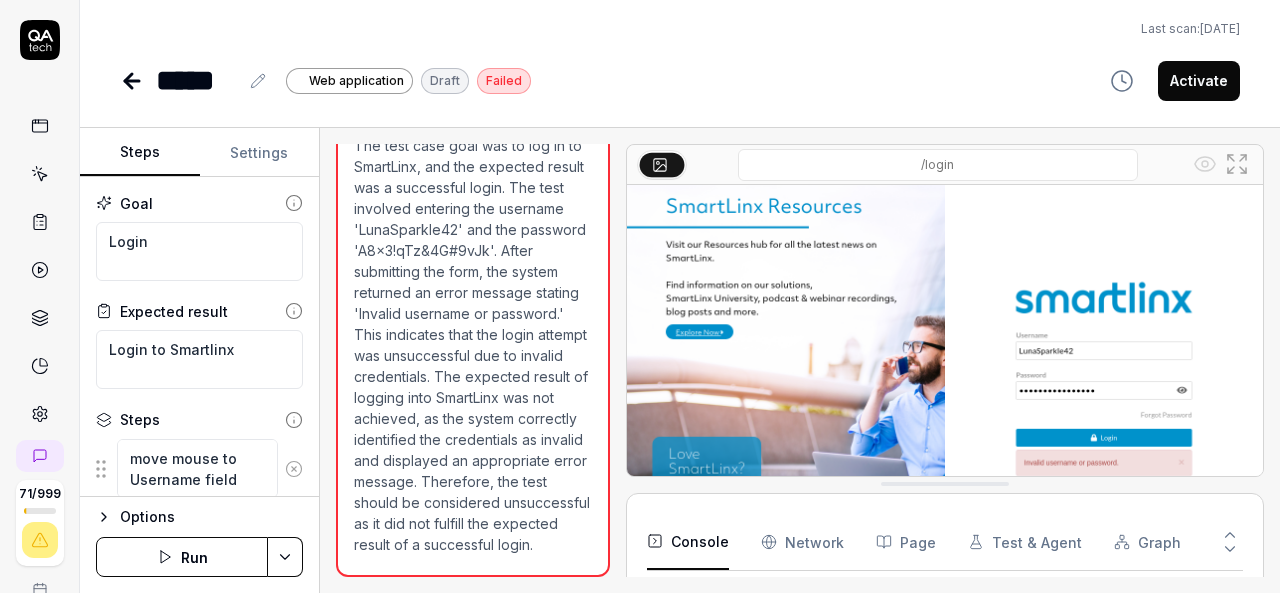 type on "*" 